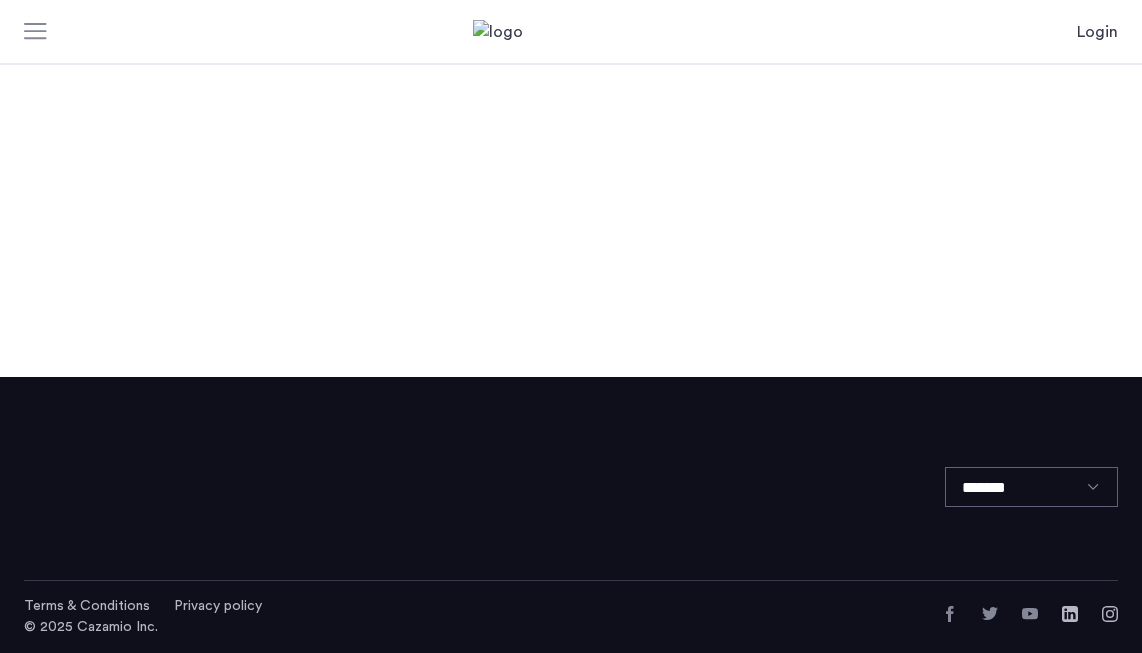 scroll, scrollTop: 0, scrollLeft: 0, axis: both 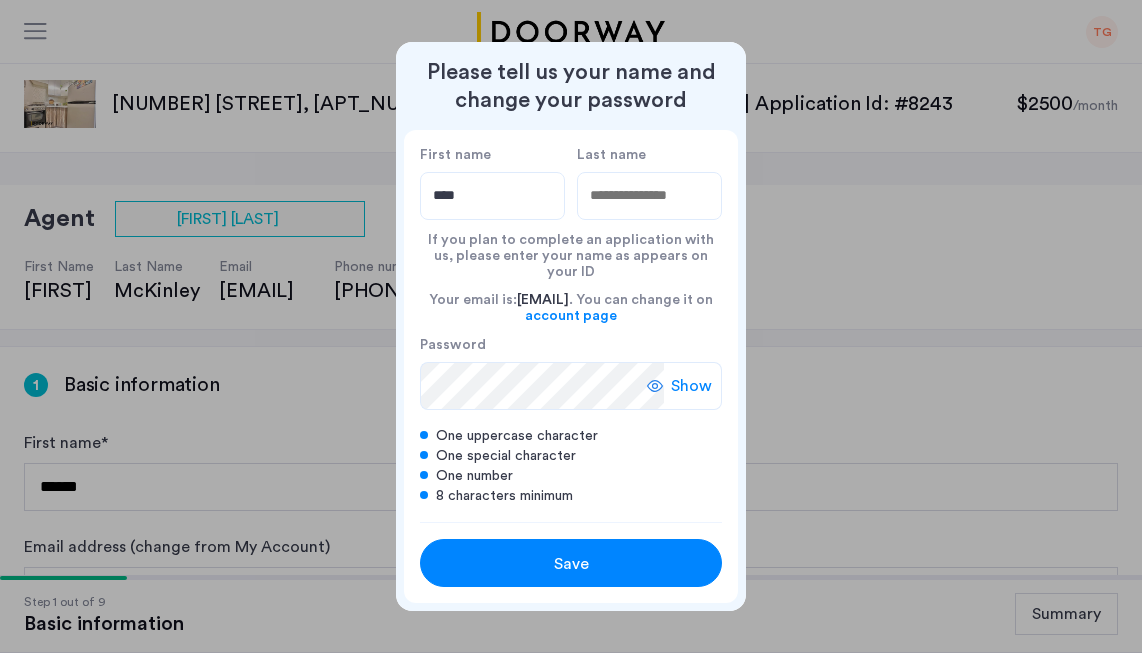type on "****" 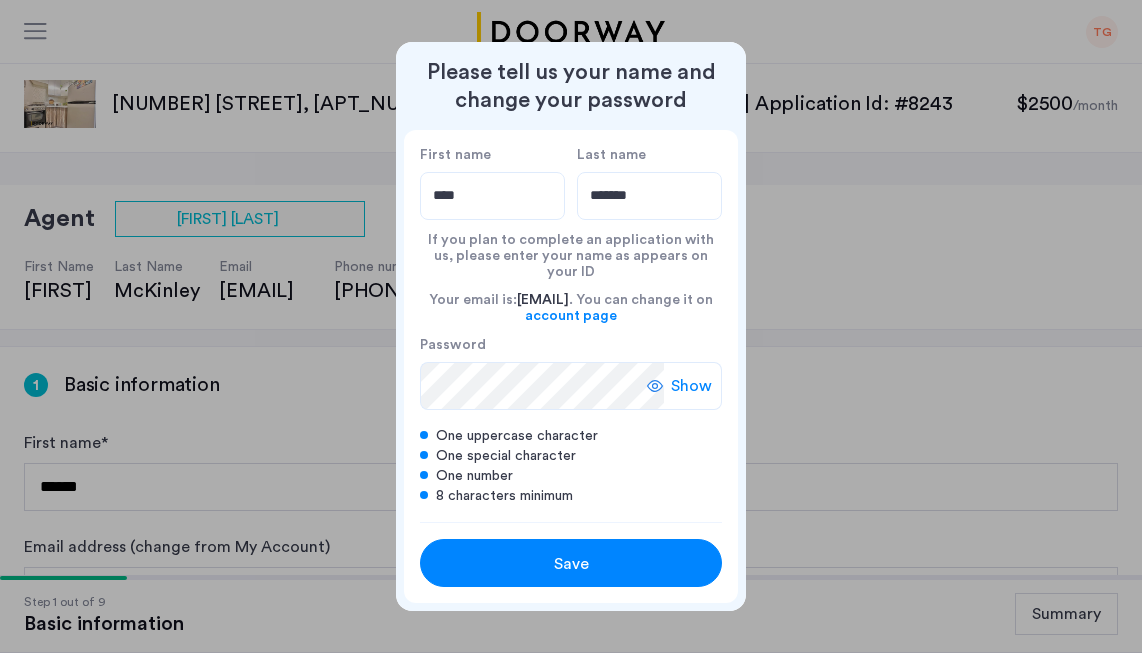 type on "*******" 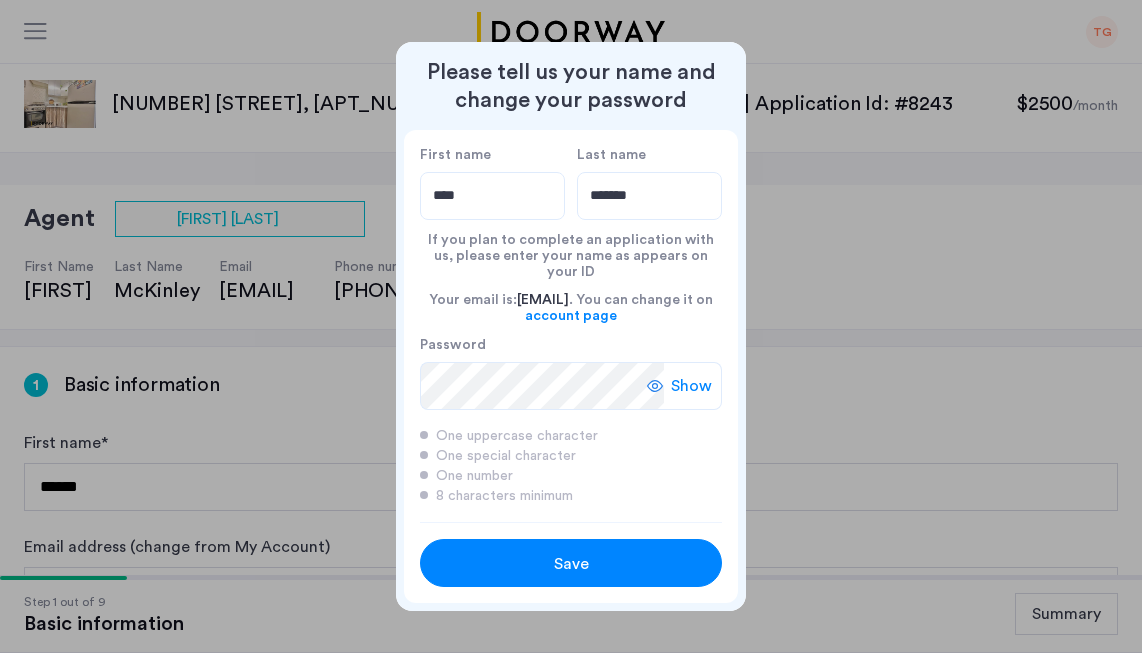 click on "Save" at bounding box center [571, 563] 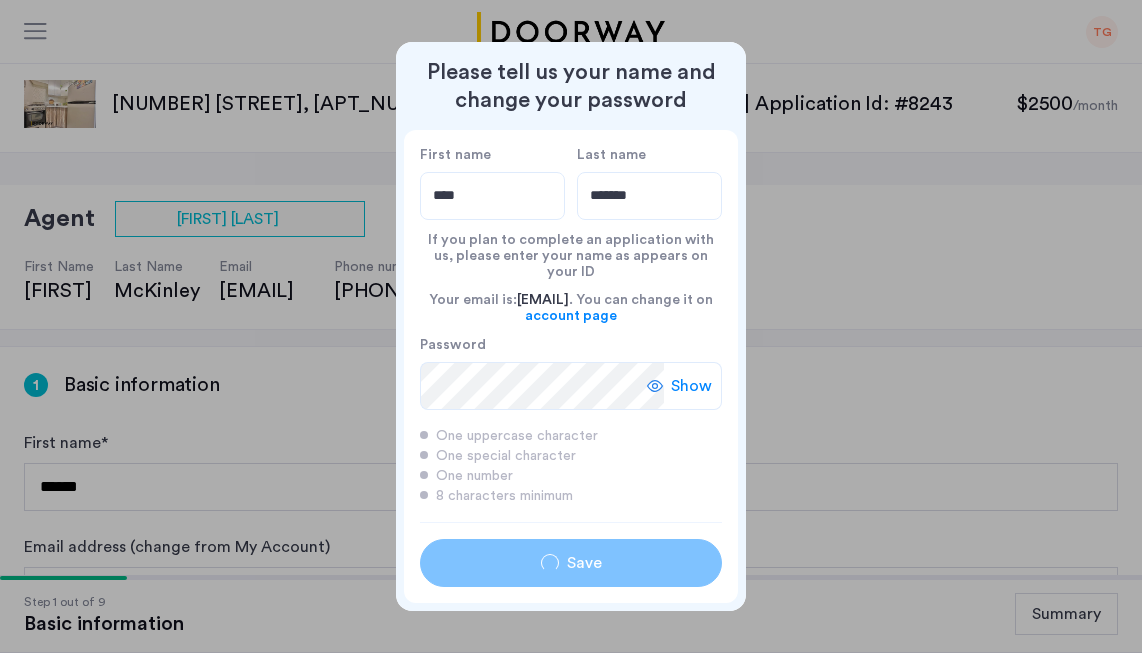 type on "****" 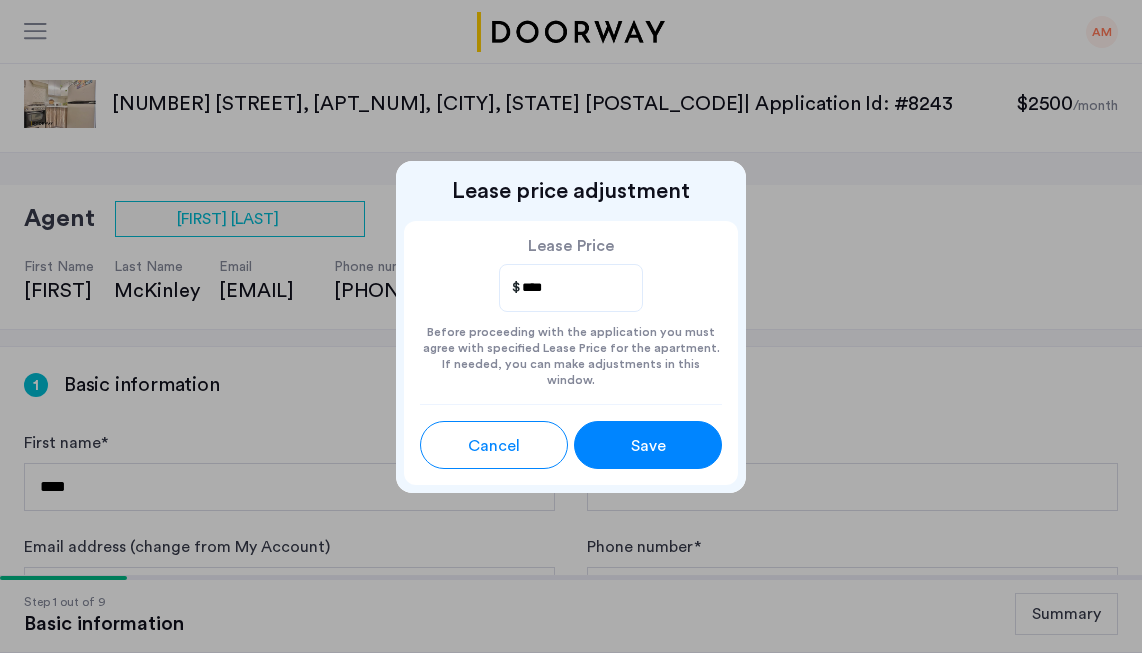 click on "Save" at bounding box center (648, 446) 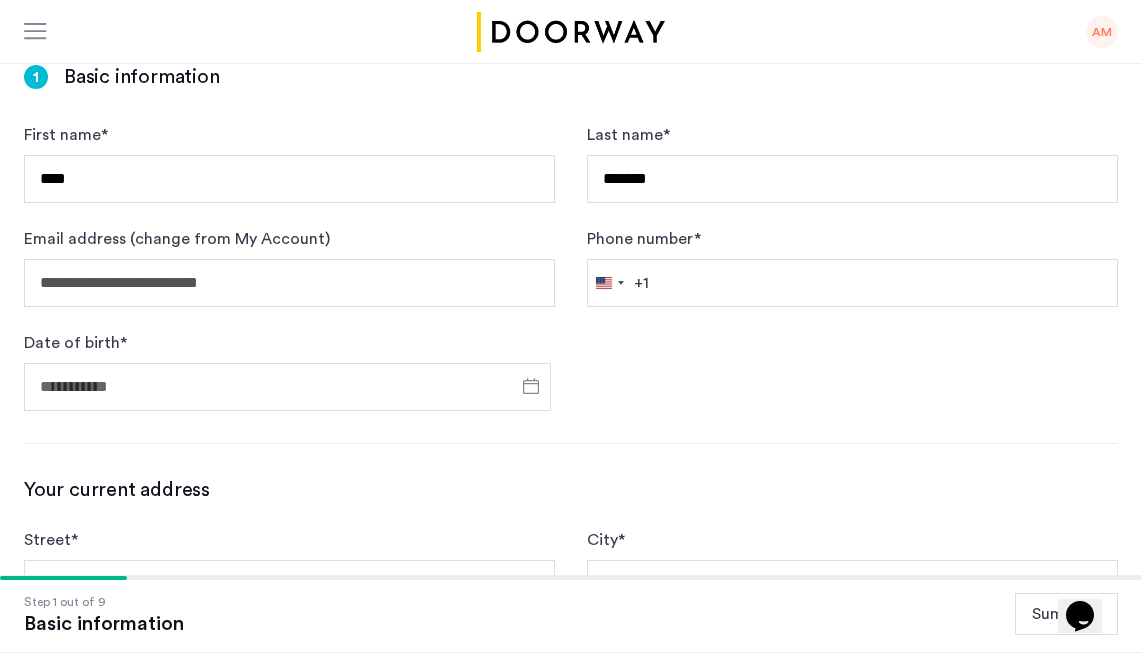 scroll, scrollTop: 309, scrollLeft: 0, axis: vertical 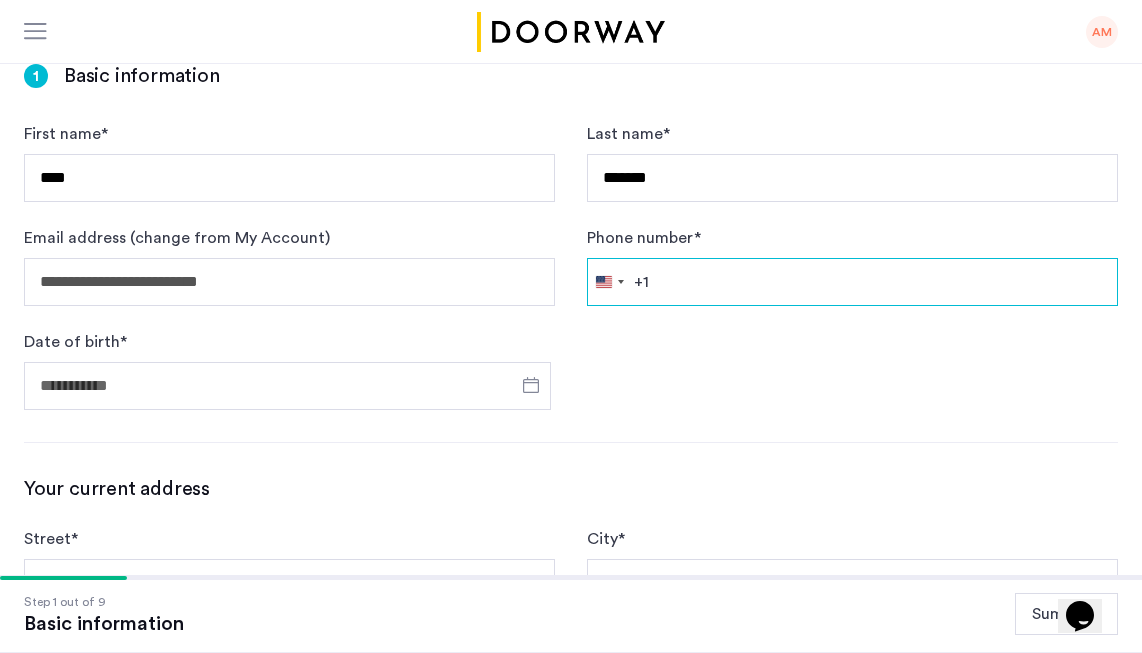 click on "Phone number  *" at bounding box center [852, 282] 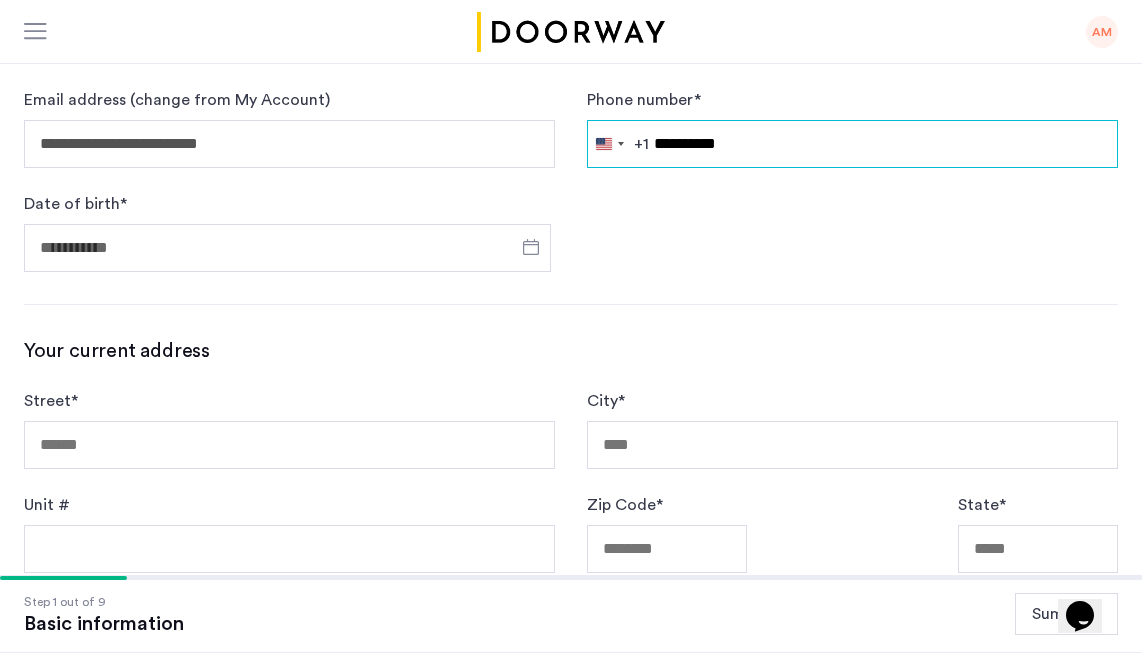type on "**********" 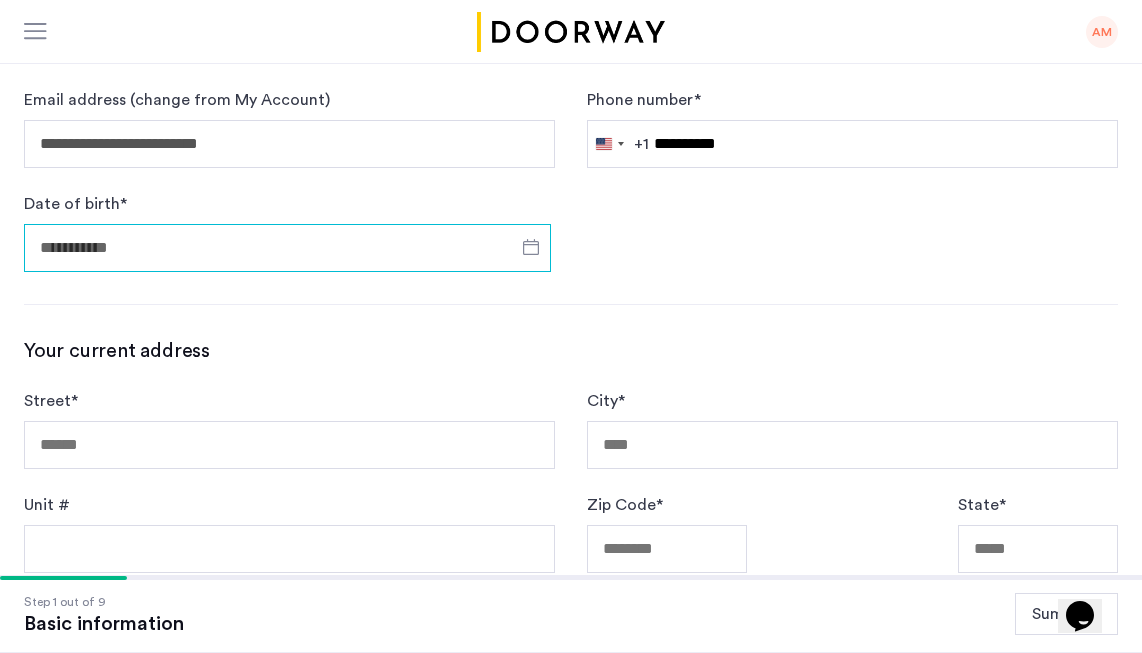 click on "Date of birth  *" at bounding box center (287, 248) 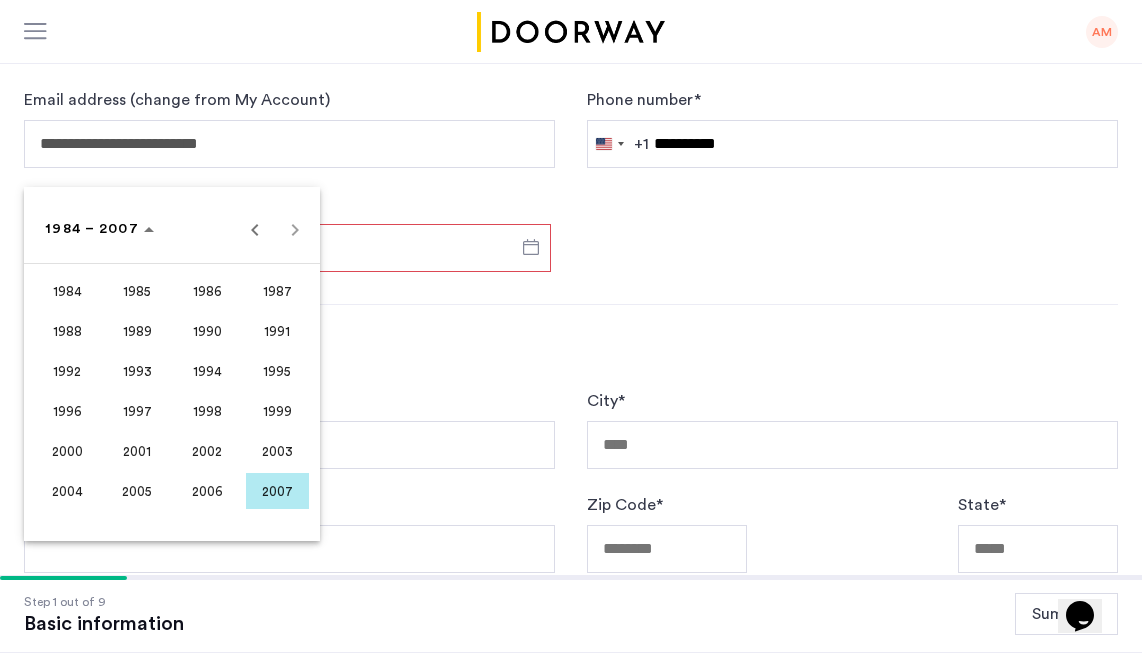 scroll, scrollTop: 551, scrollLeft: 0, axis: vertical 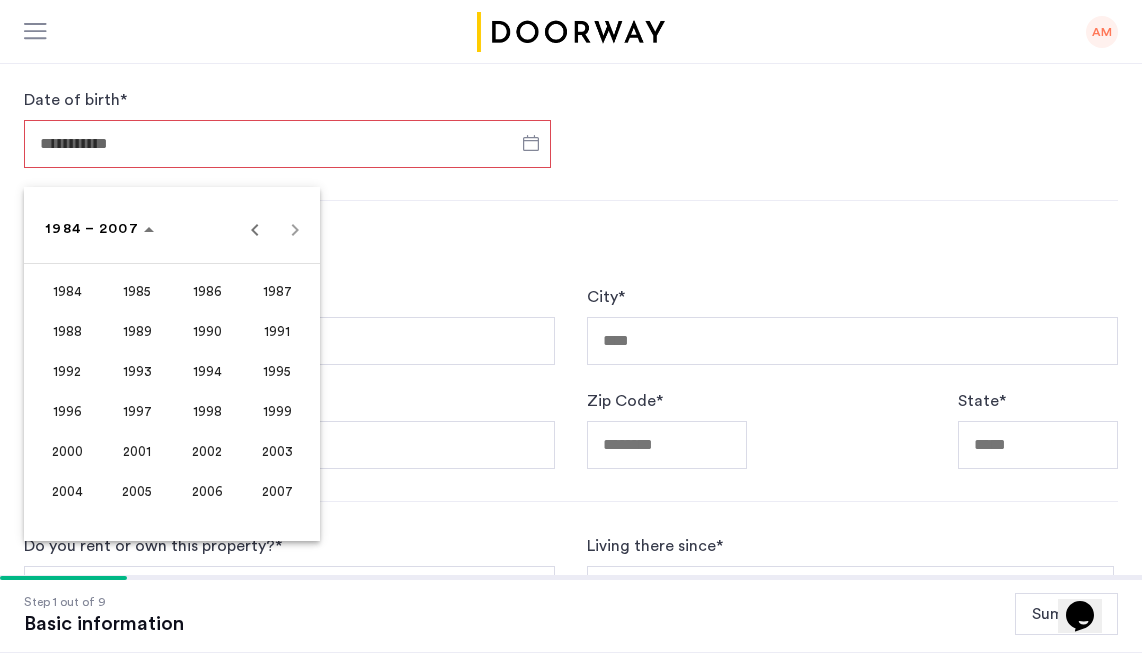 click on "1988" at bounding box center [67, 331] 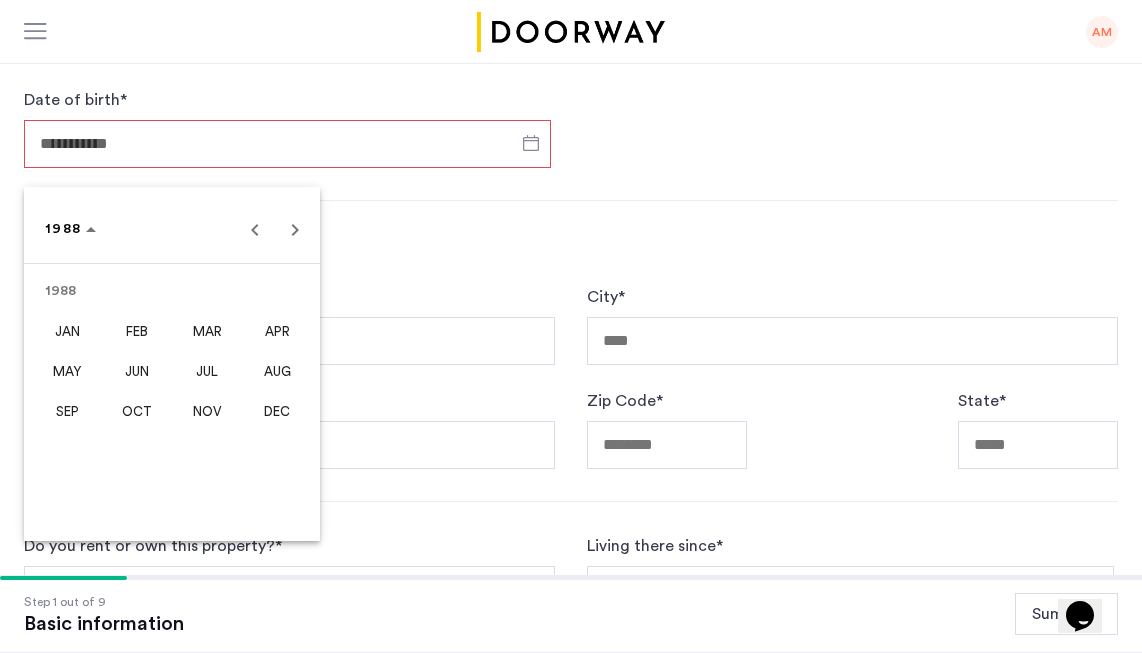 click at bounding box center (571, 326) 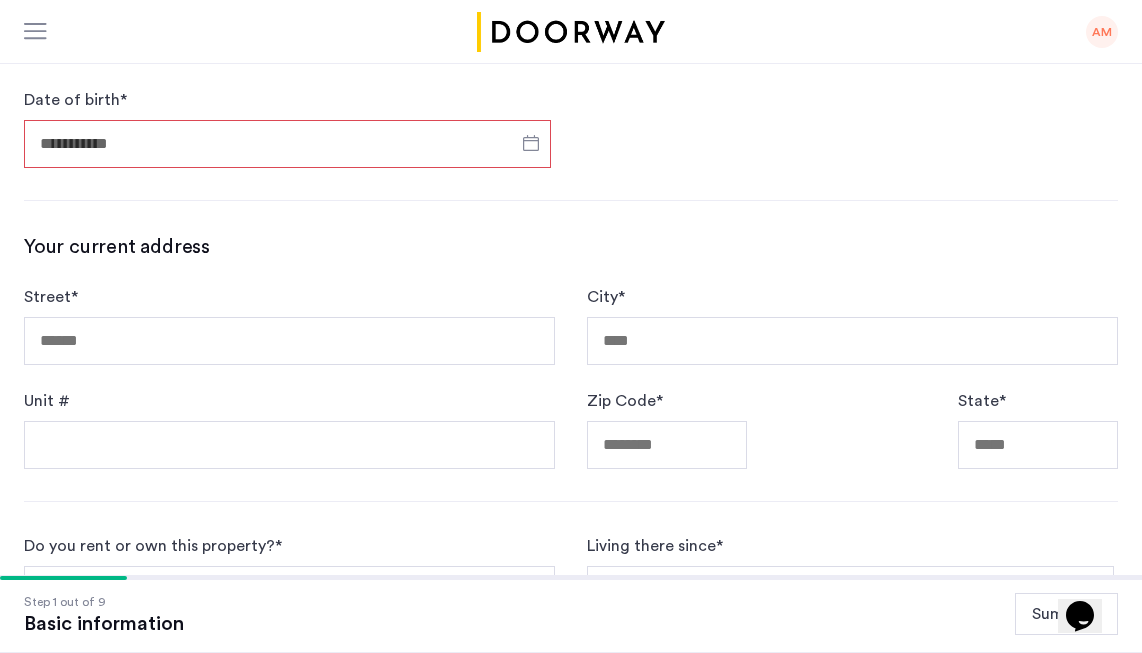 click on "Date of birth  *" at bounding box center (287, 144) 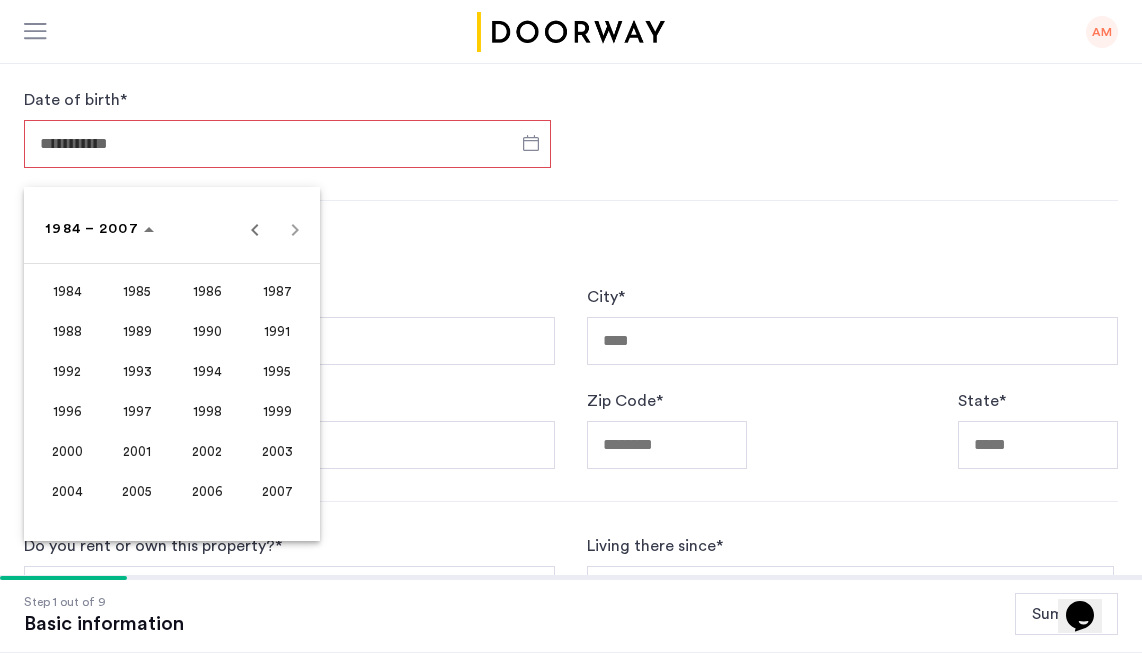 click on "[YEAR] to [YEAR] [YEAR] – [YEAR]" at bounding box center [172, 229] 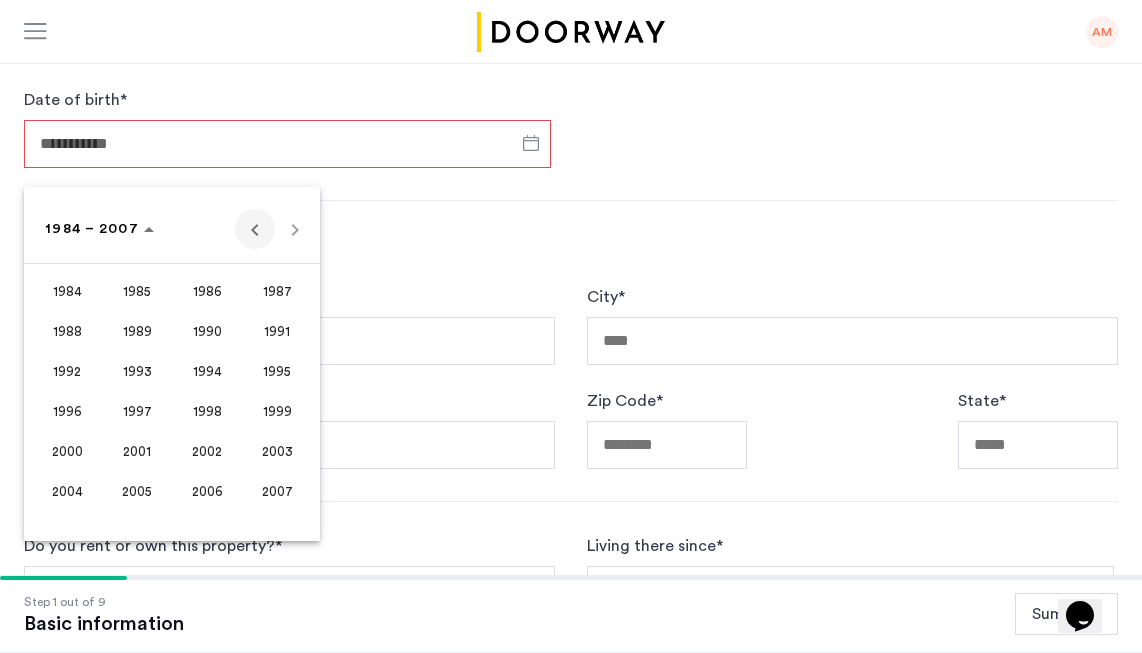 click at bounding box center (255, 229) 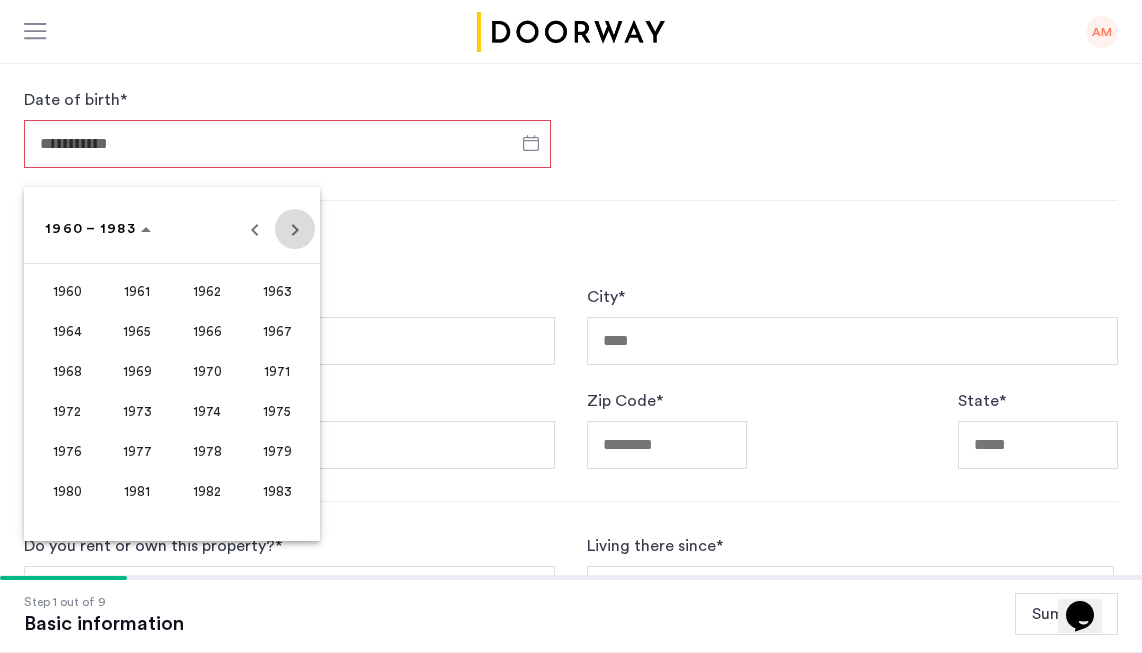 click at bounding box center [295, 229] 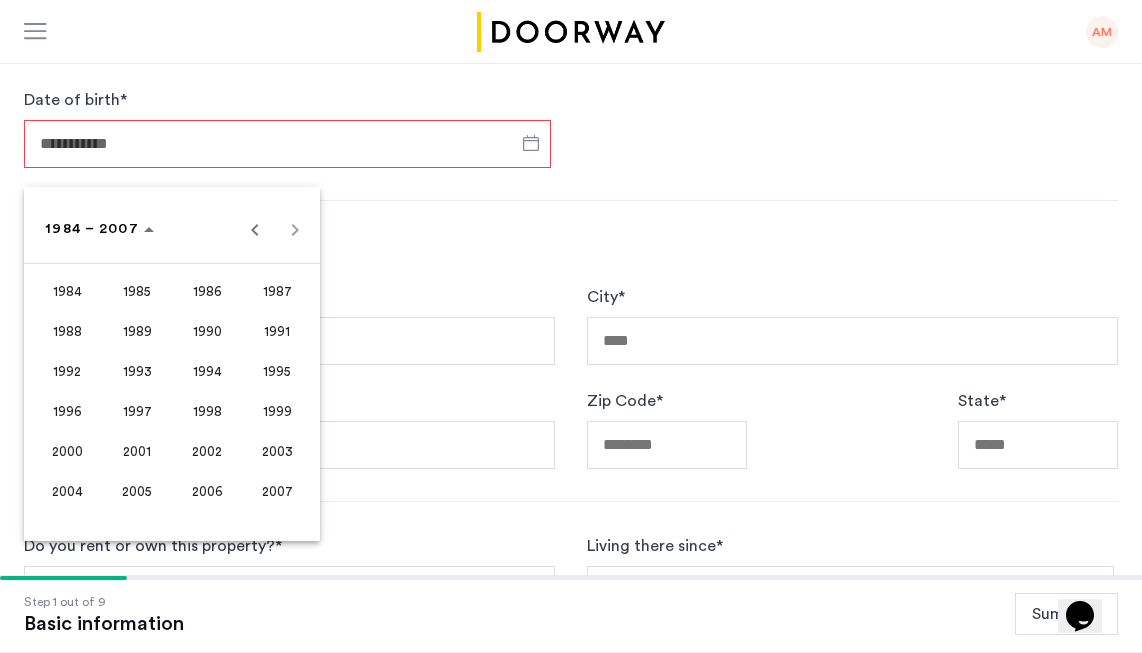 click at bounding box center [571, 326] 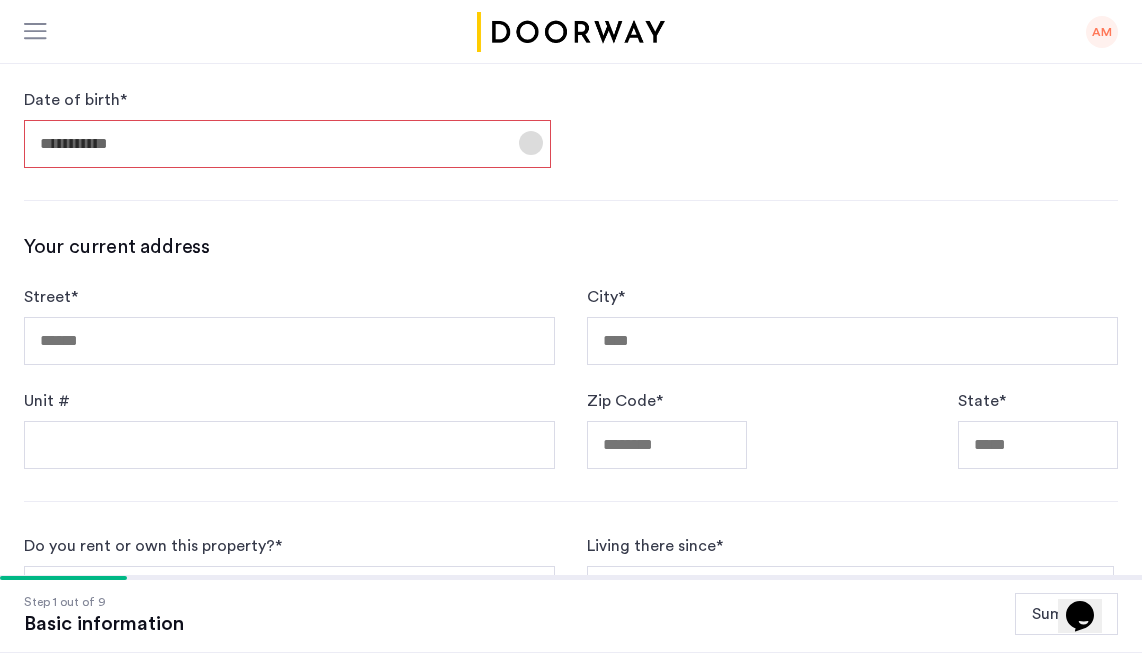 click 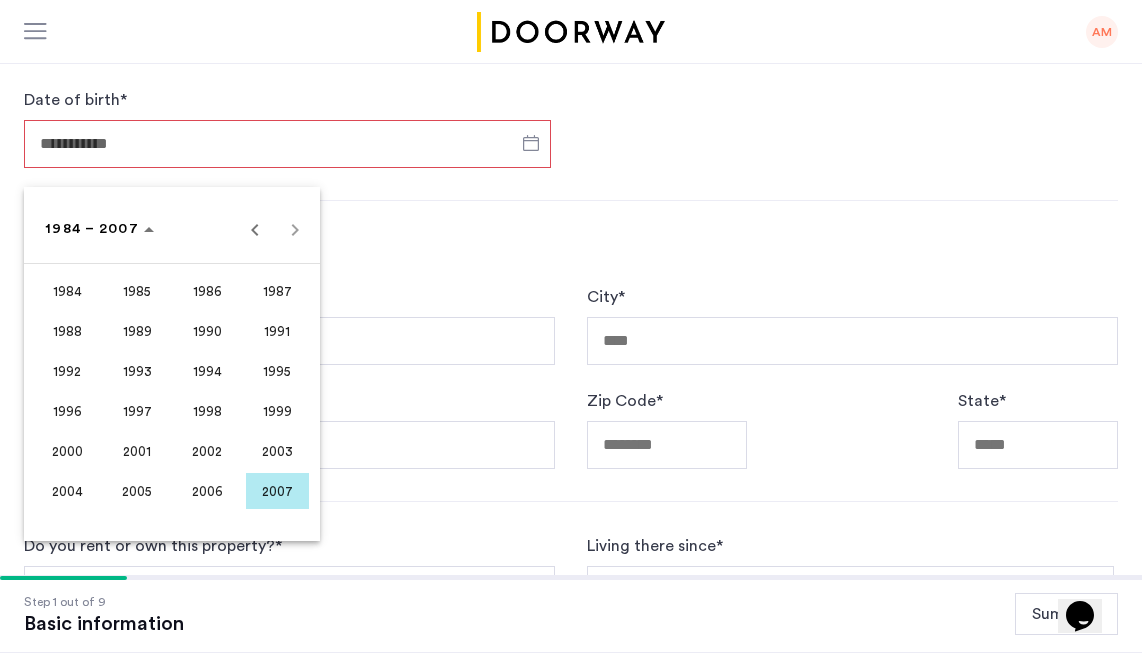 click on "1988" at bounding box center [67, 331] 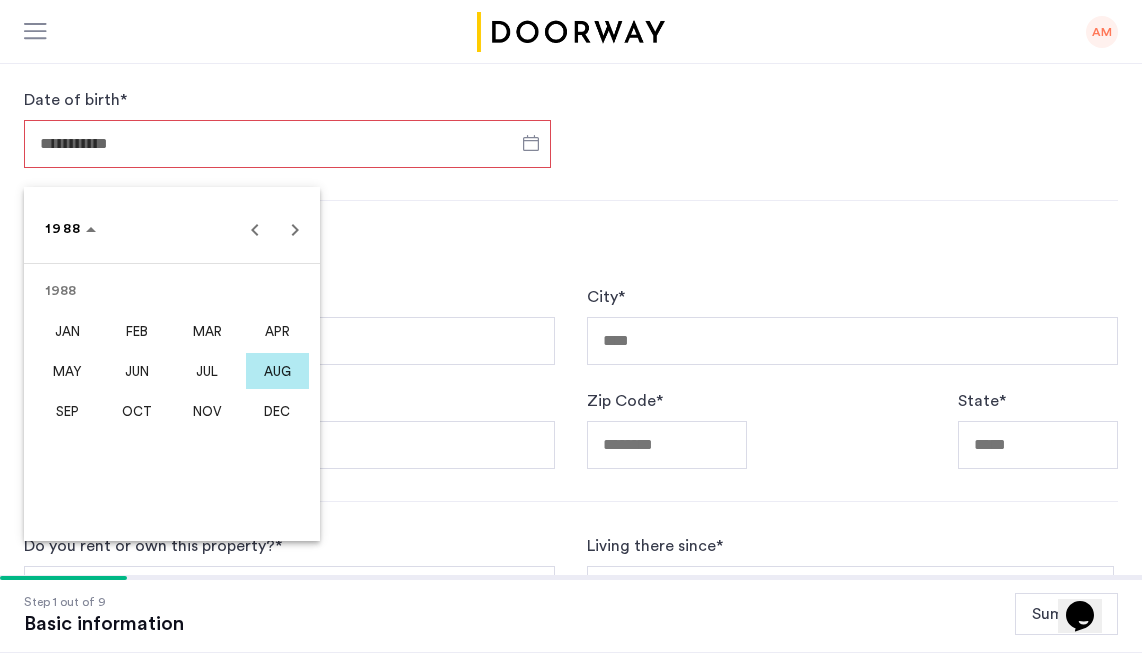 click on "FEB" at bounding box center [137, 331] 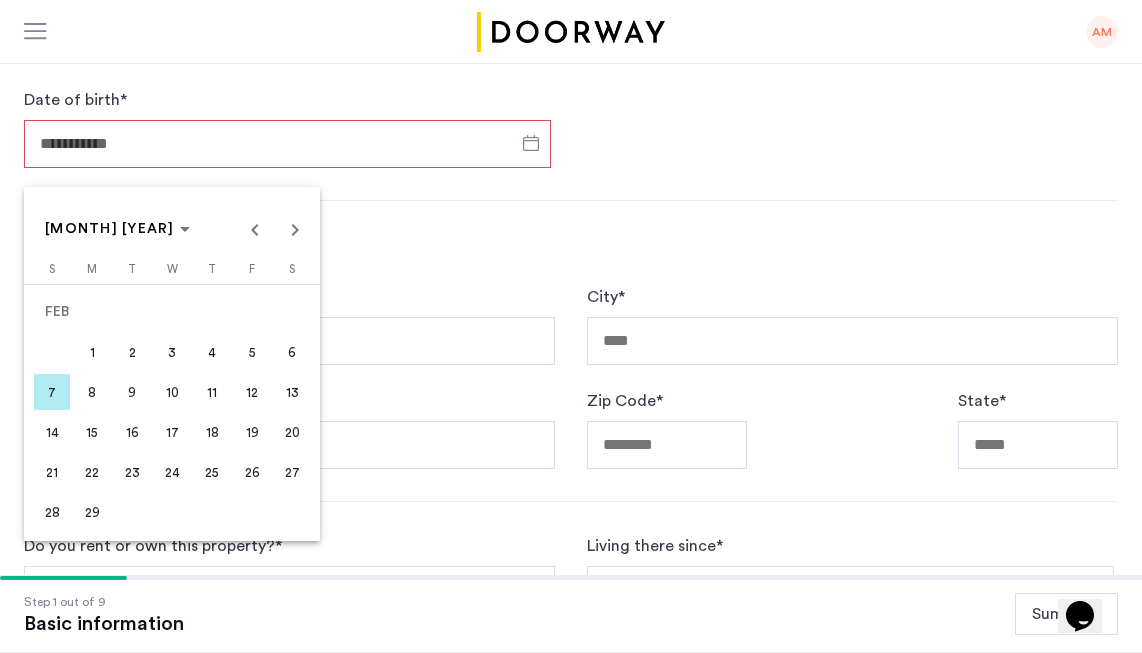 click on "25" at bounding box center (212, 472) 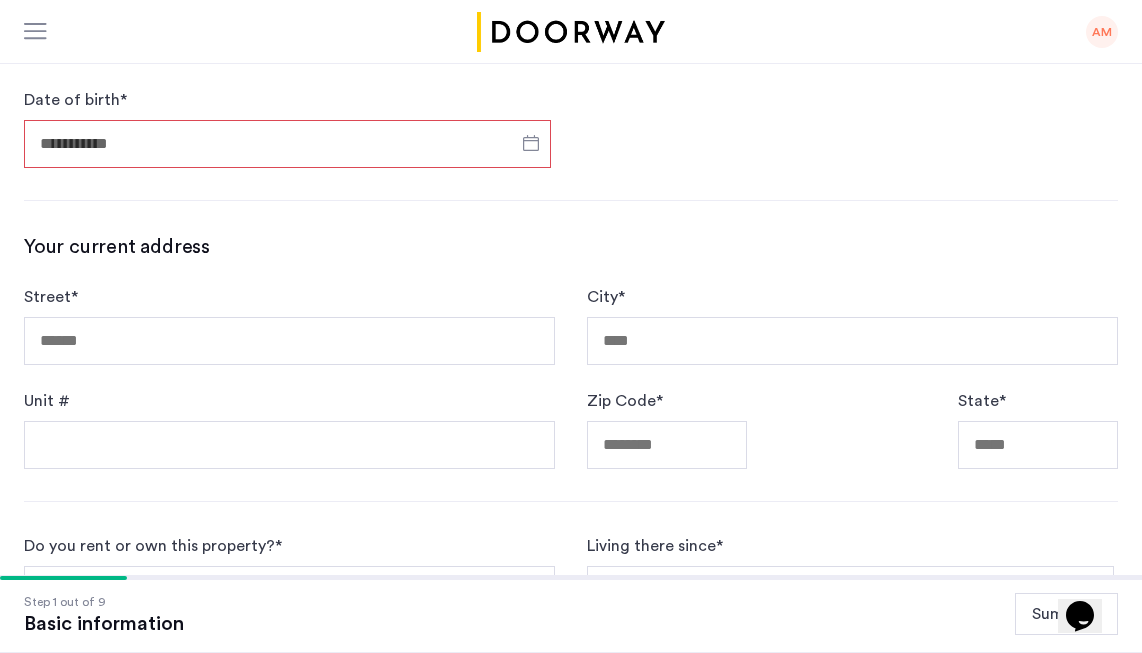 type on "**********" 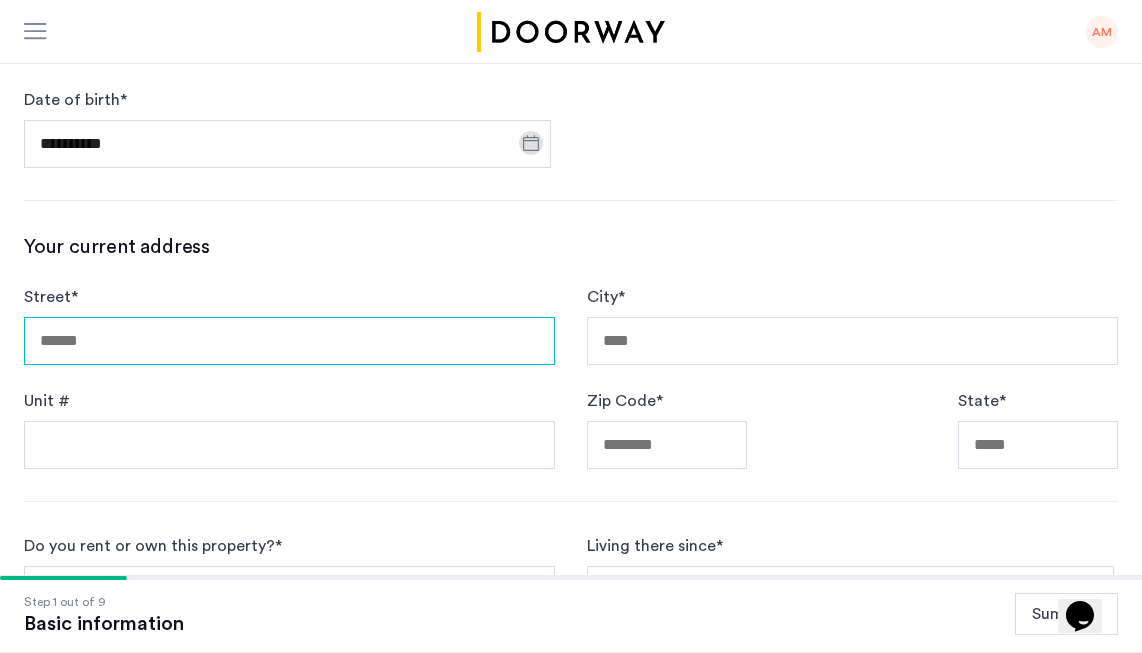 click on "Street  *" at bounding box center [289, 341] 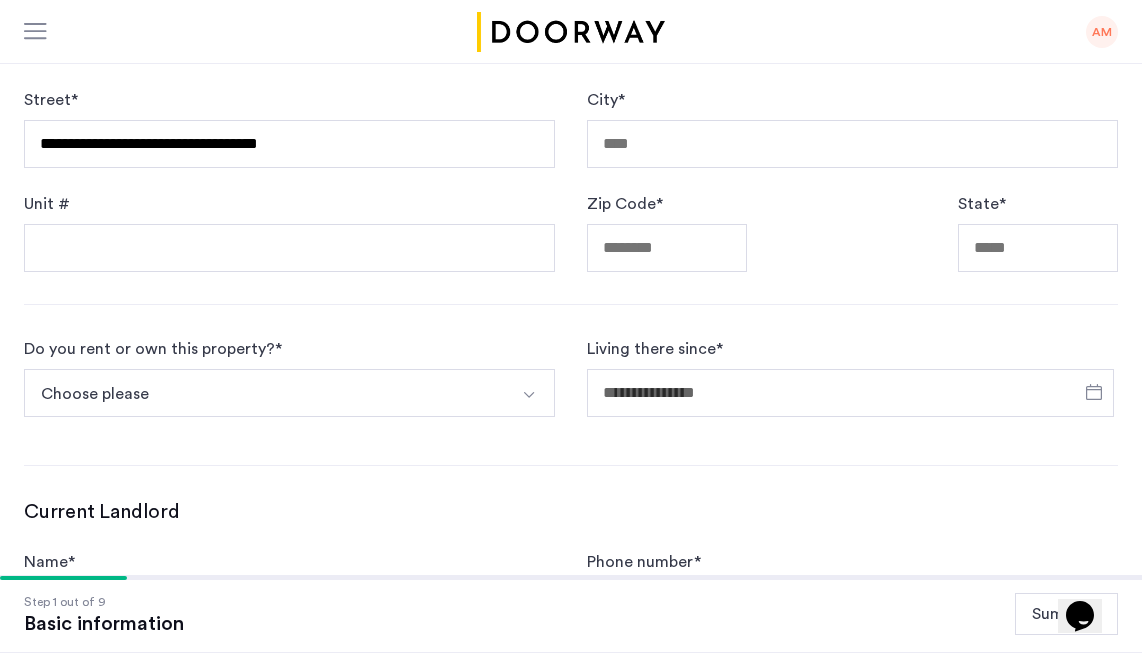 type on "**********" 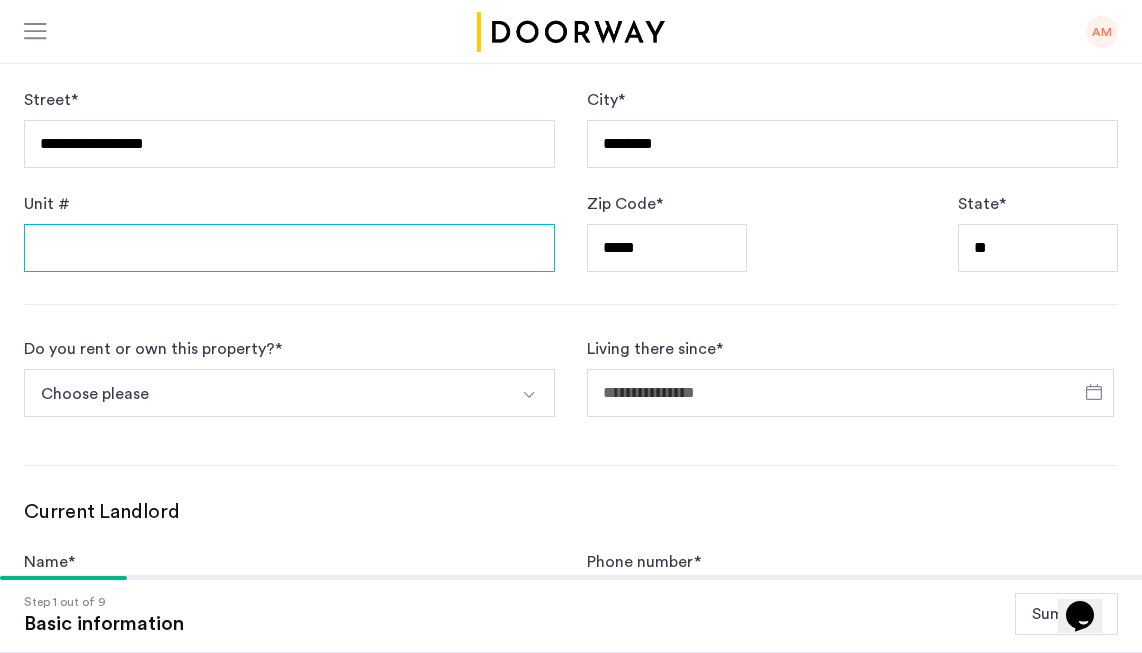 click on "Unit #" at bounding box center (289, 248) 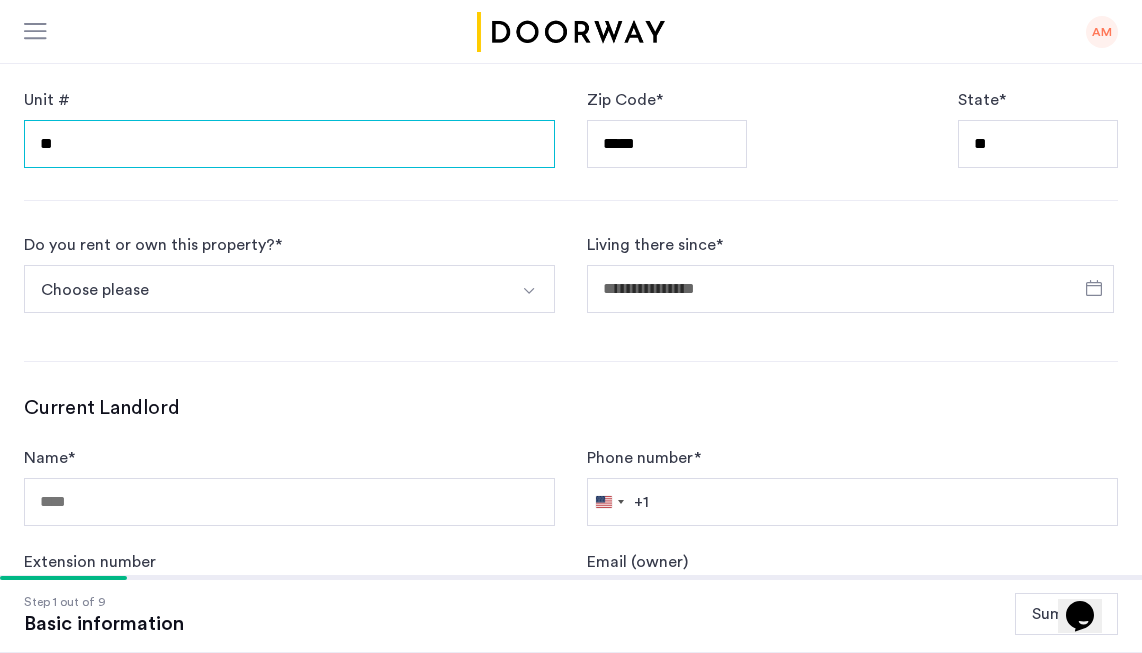 type on "**" 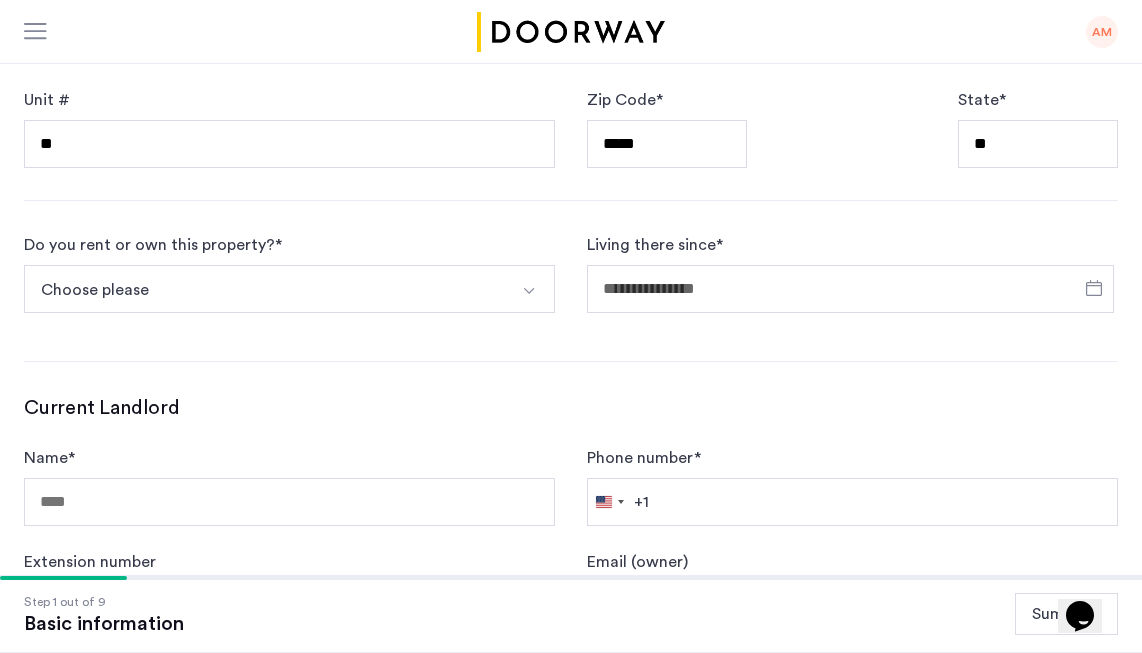 click on "Choose please" at bounding box center [266, 289] 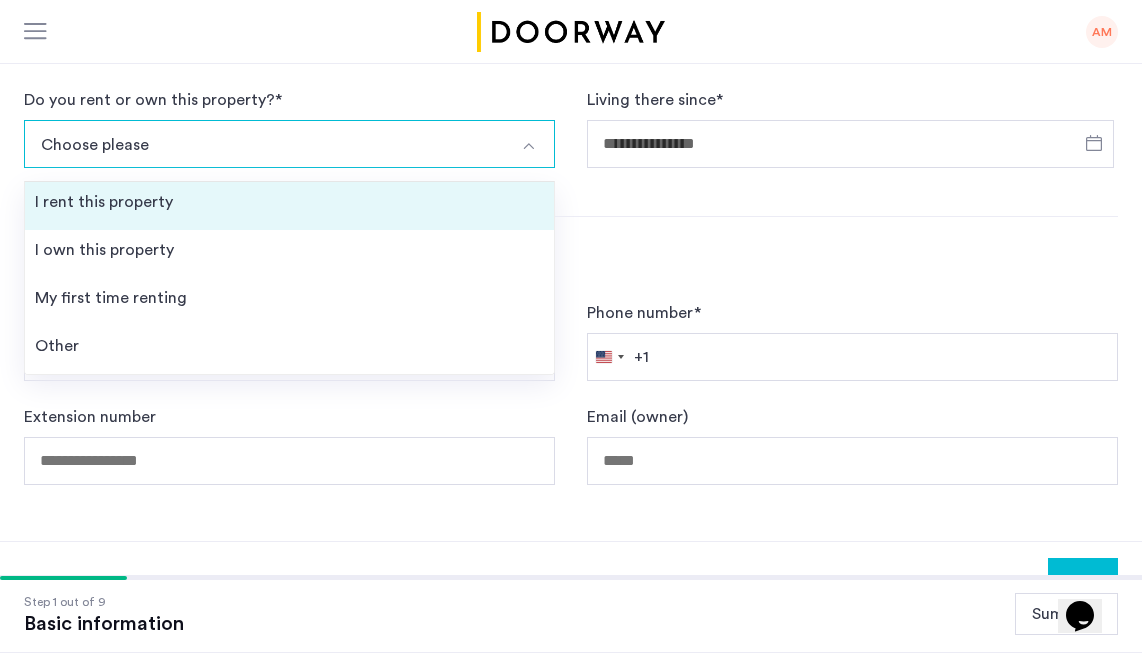 click on "I rent this property" at bounding box center [289, 206] 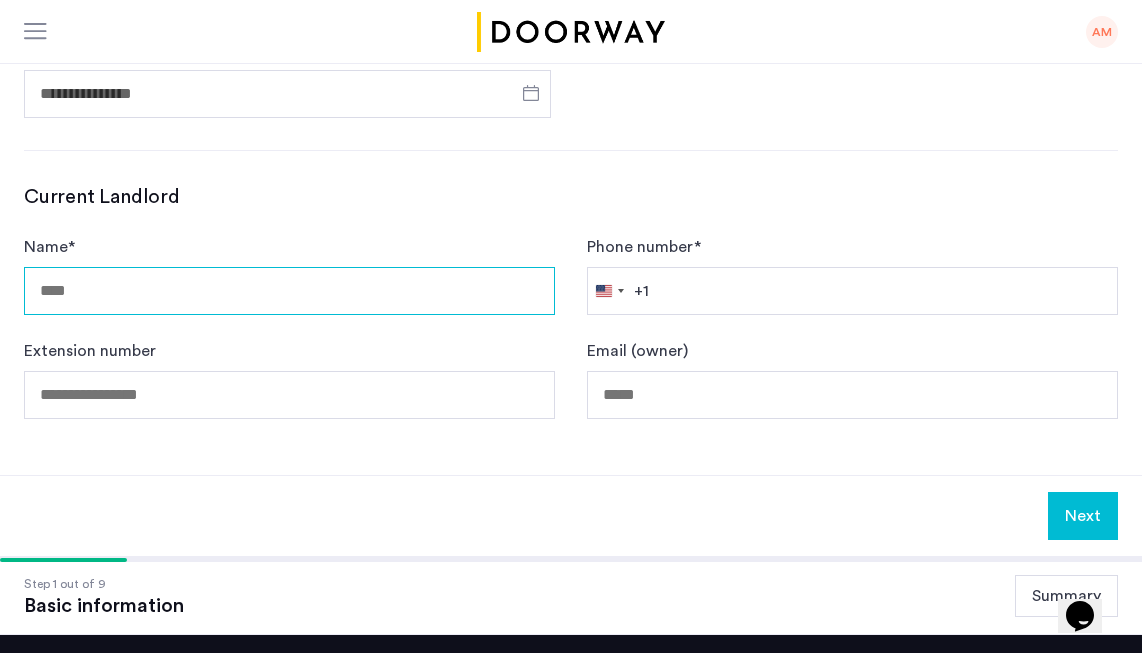 click on "Name  *" at bounding box center [289, 291] 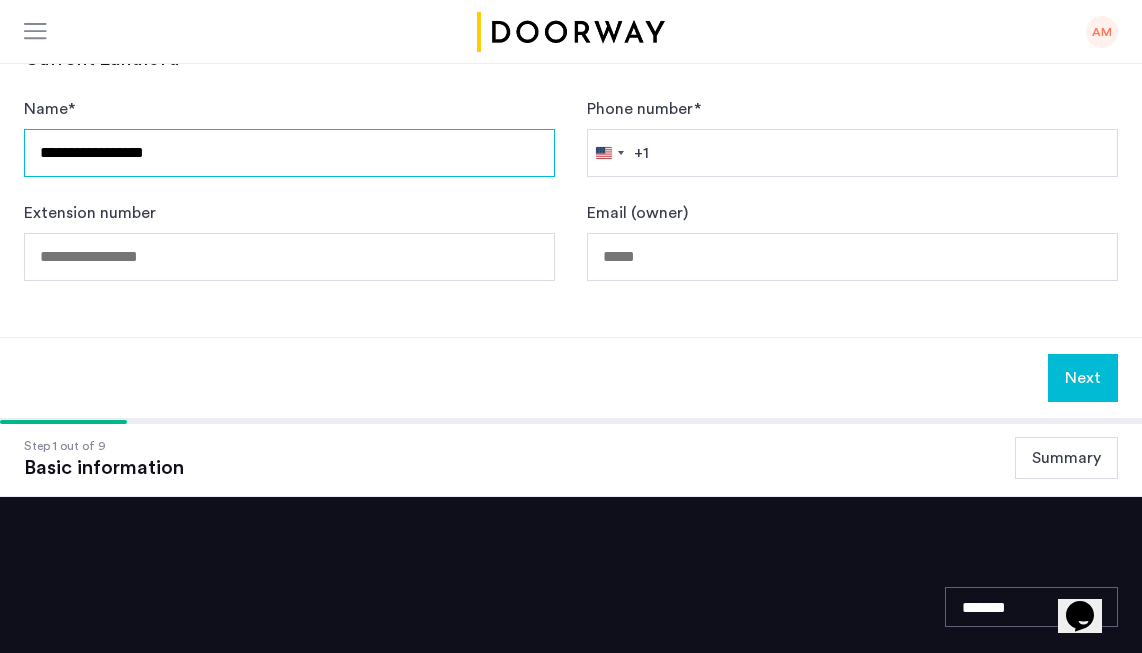 type on "**********" 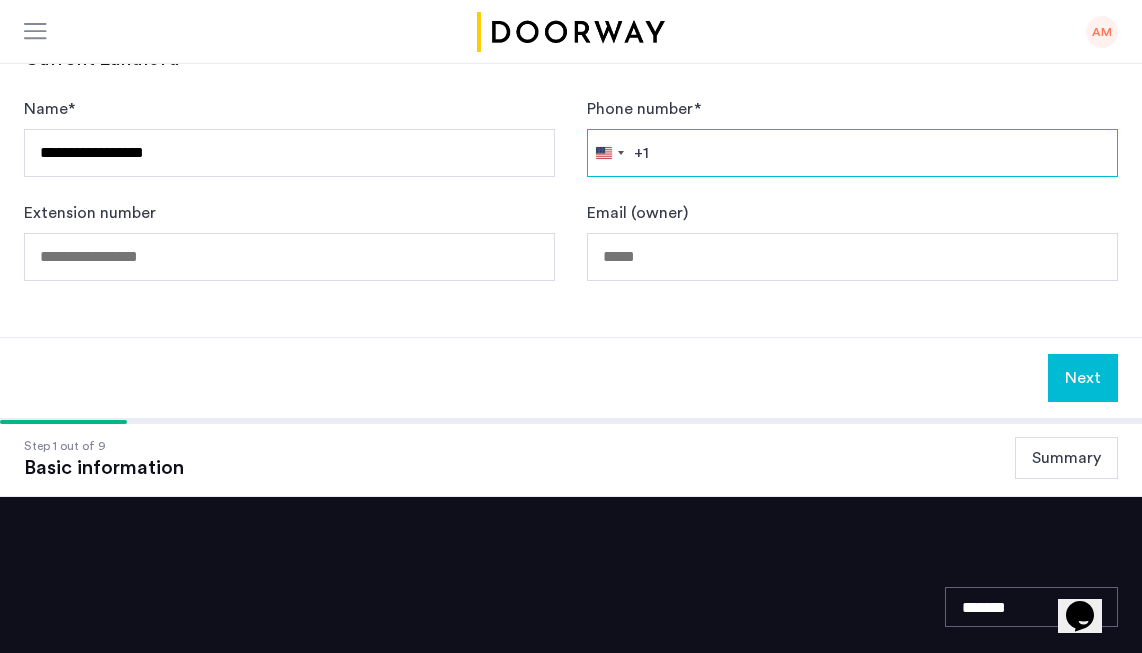 click on "Phone number  *" at bounding box center [852, 153] 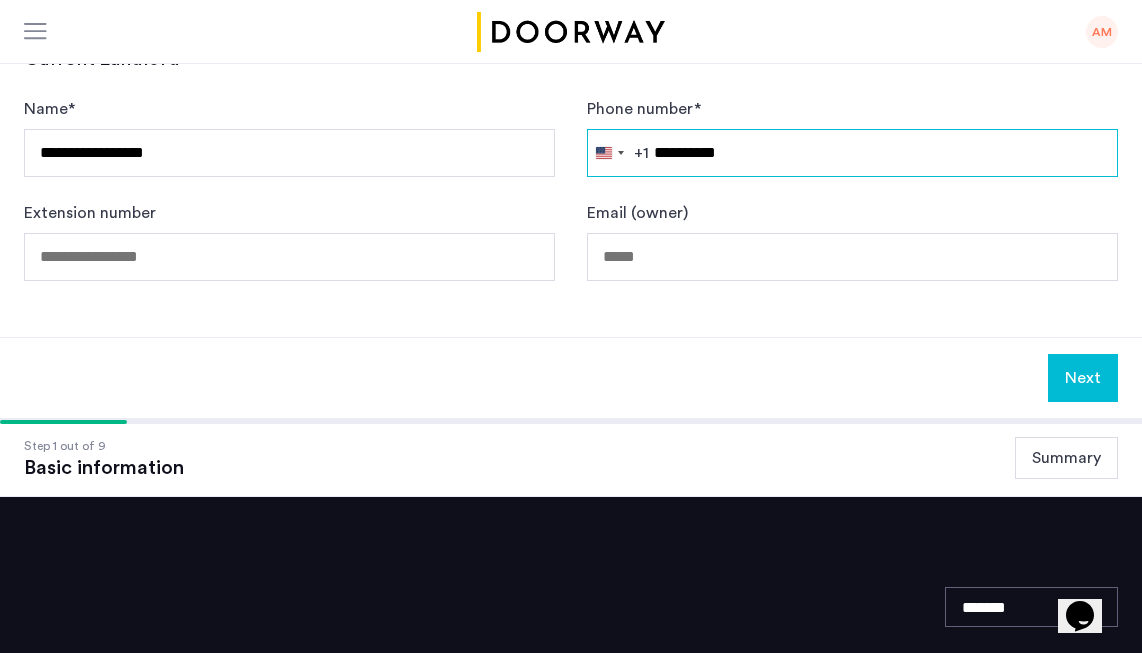 type on "**********" 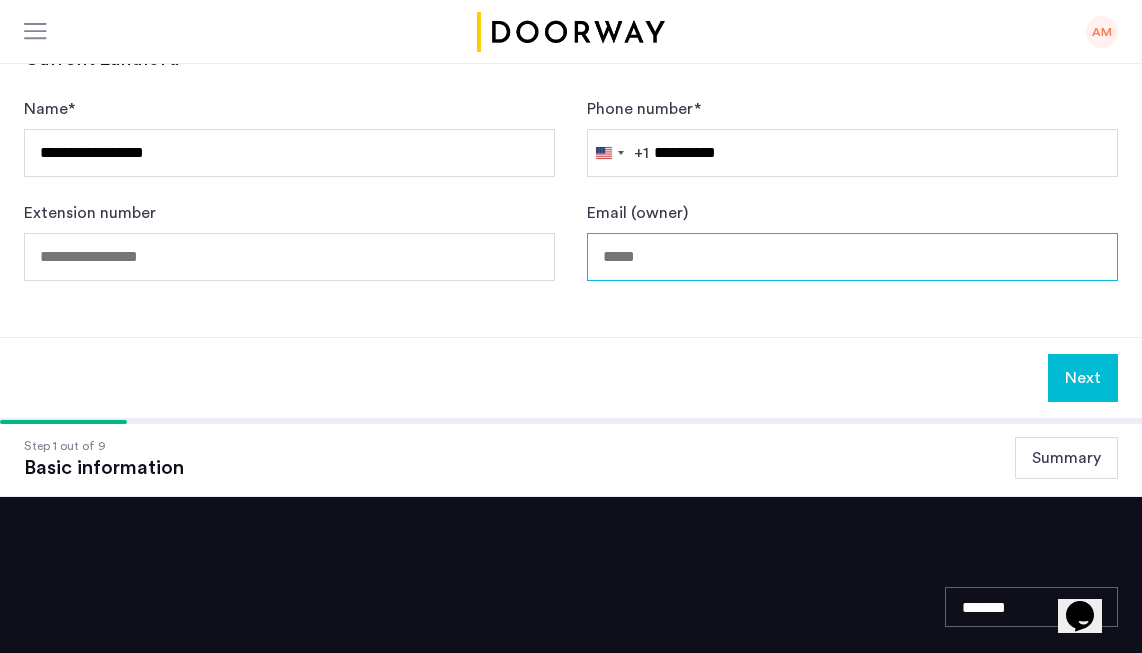 click on "Email (owner)" at bounding box center (852, 257) 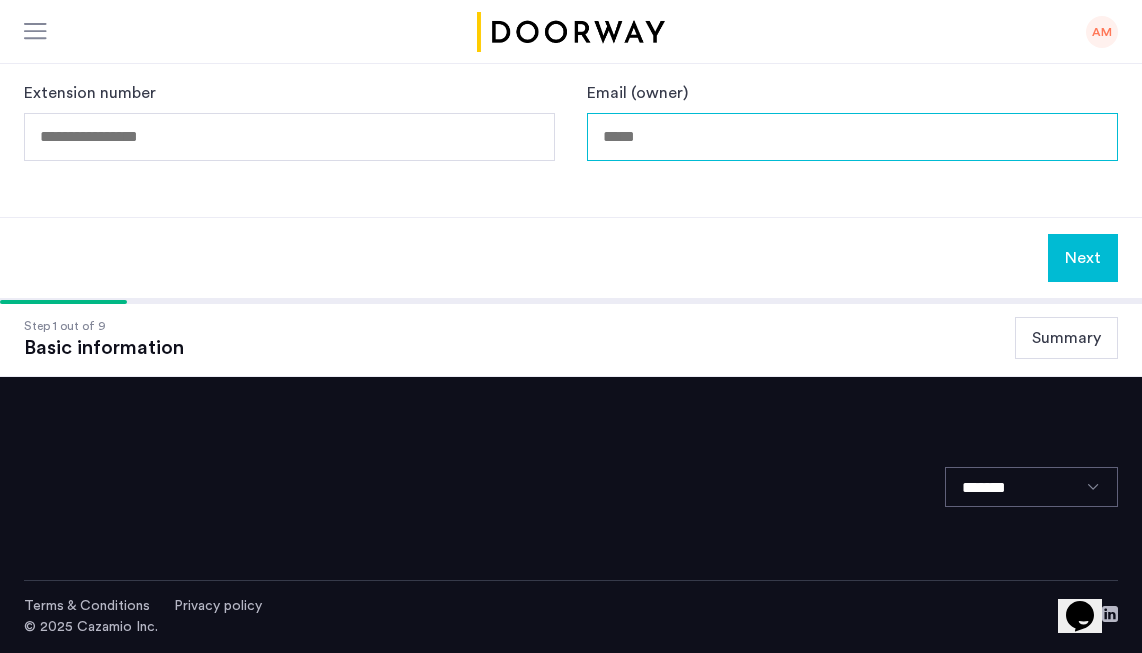 scroll, scrollTop: 1425, scrollLeft: 0, axis: vertical 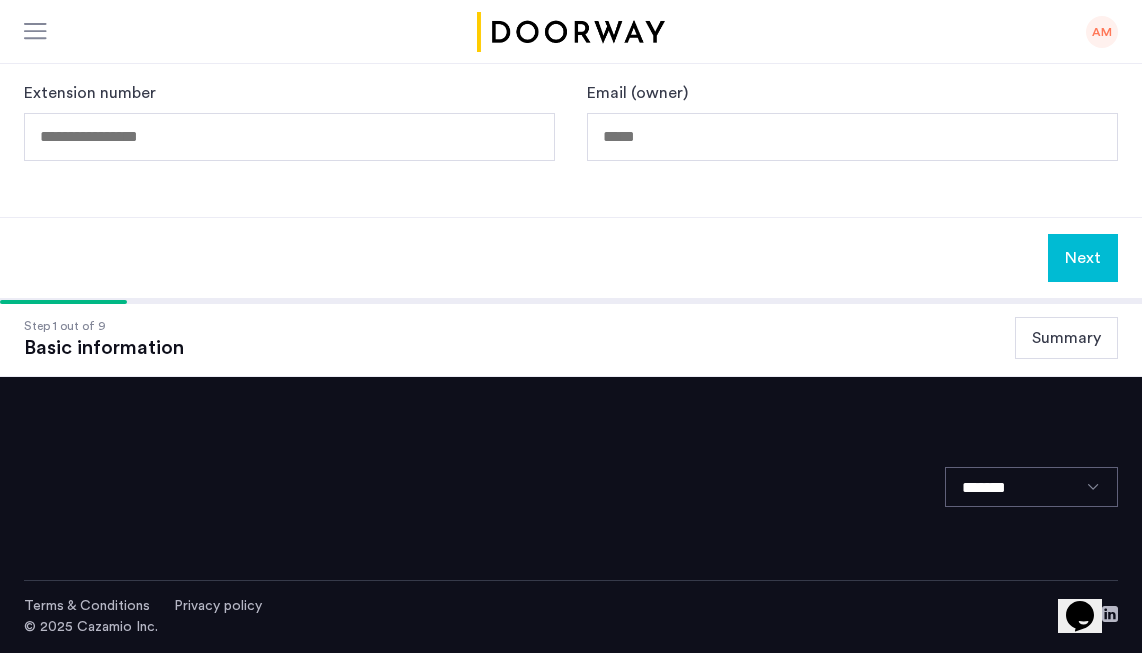 click on "Next" 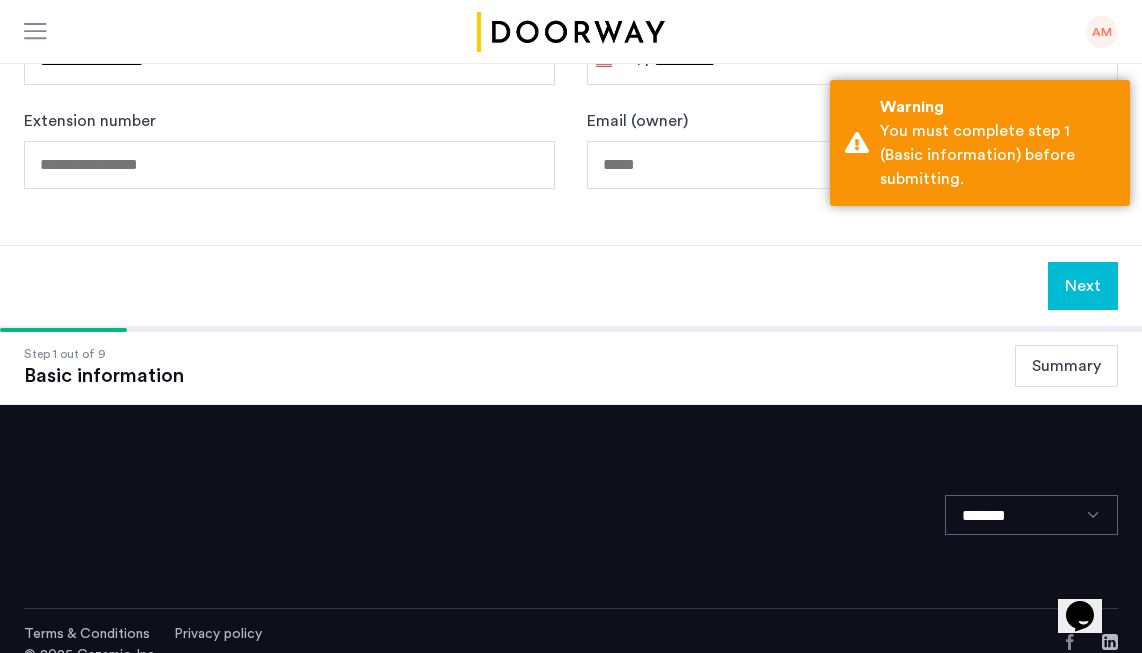 click on "[PHONE_CODE] [PHONE_CODE] [PHONE_NUMBER]" 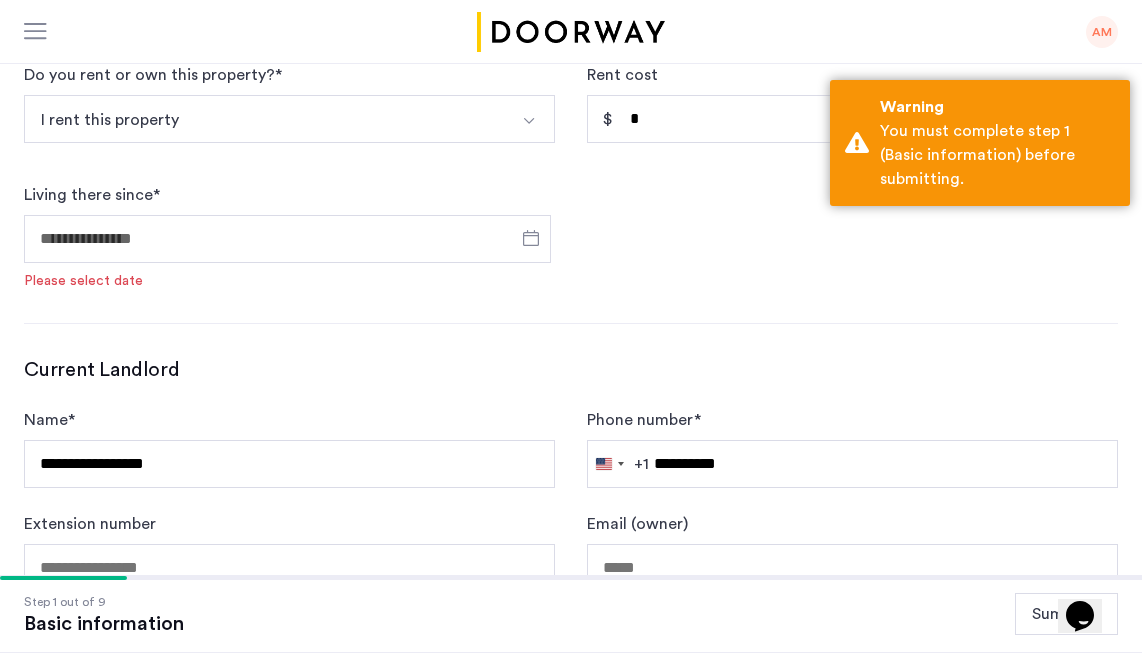 scroll, scrollTop: 1021, scrollLeft: 0, axis: vertical 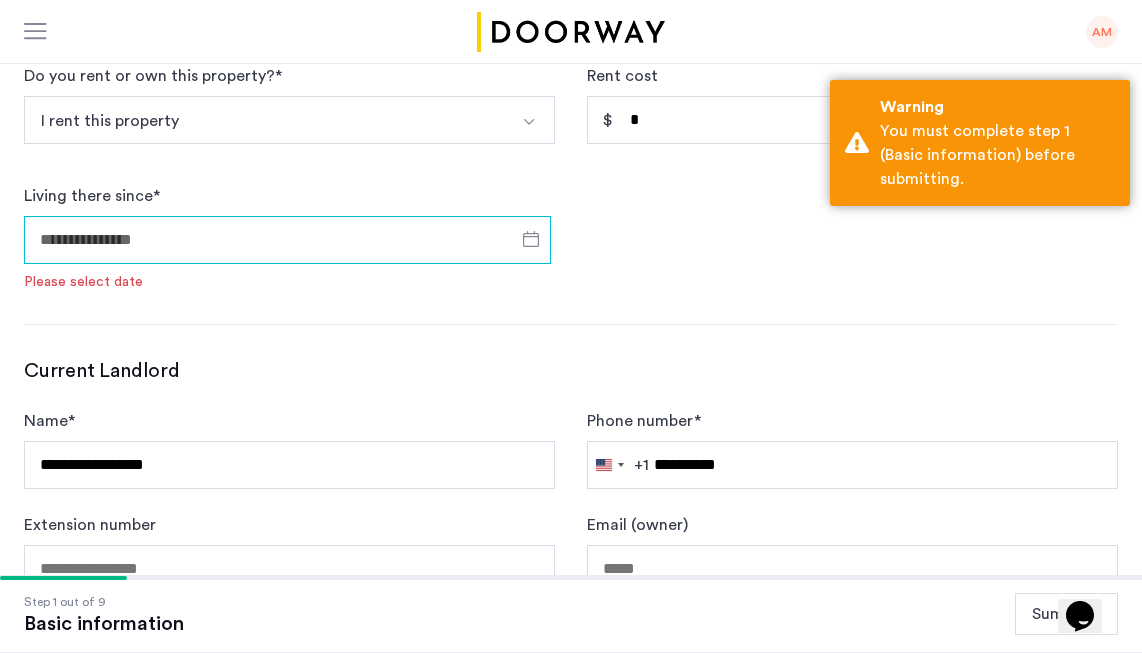 click on "Living there since  *" at bounding box center (287, 240) 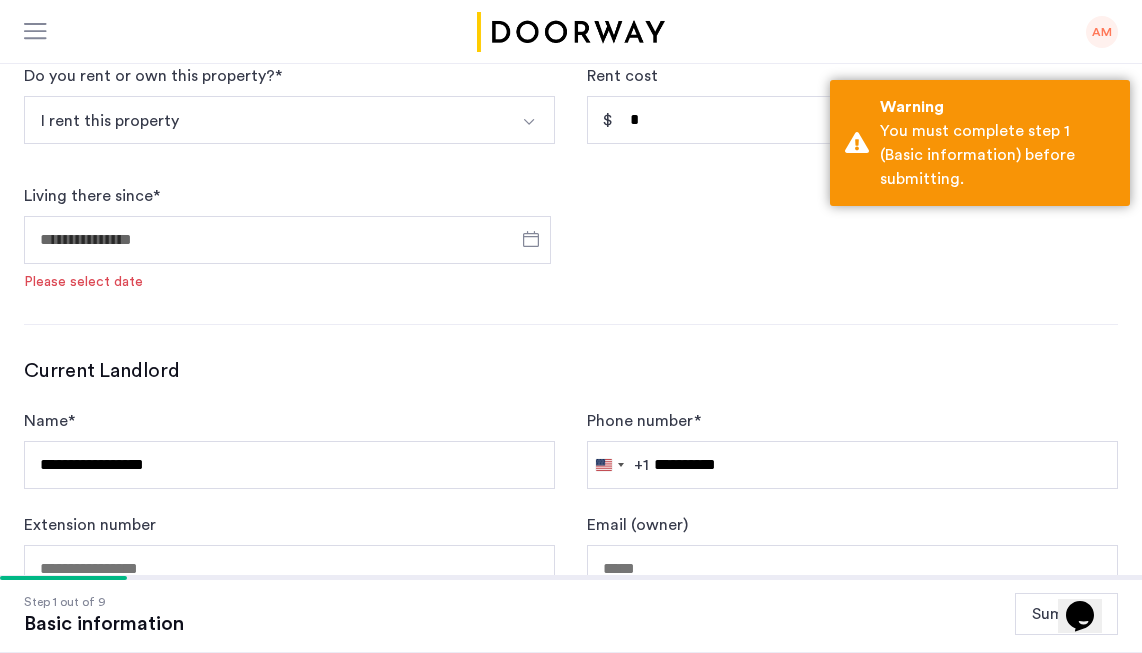 scroll, scrollTop: 1117, scrollLeft: 0, axis: vertical 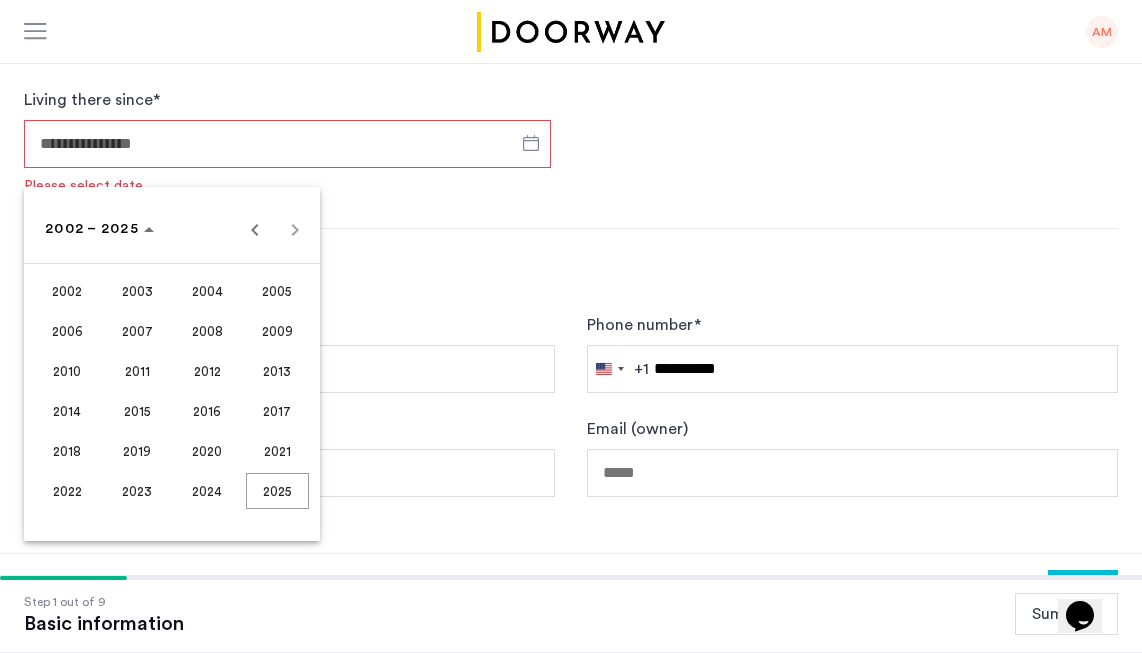 click on "2024" at bounding box center (207, 491) 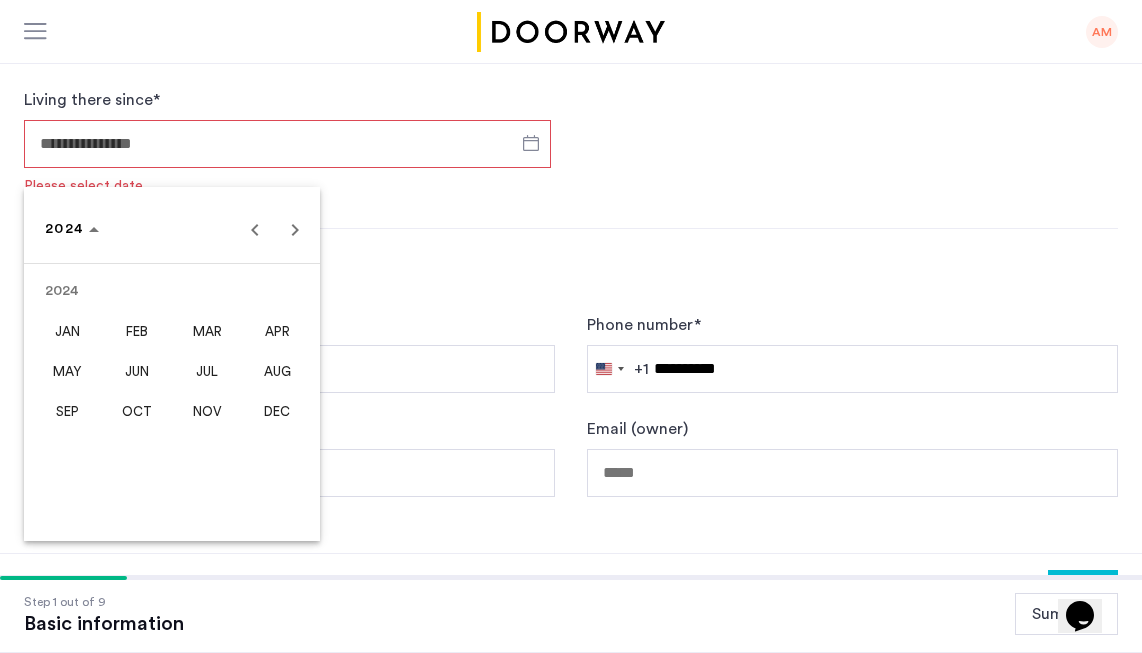 click on "JUL" at bounding box center [207, 371] 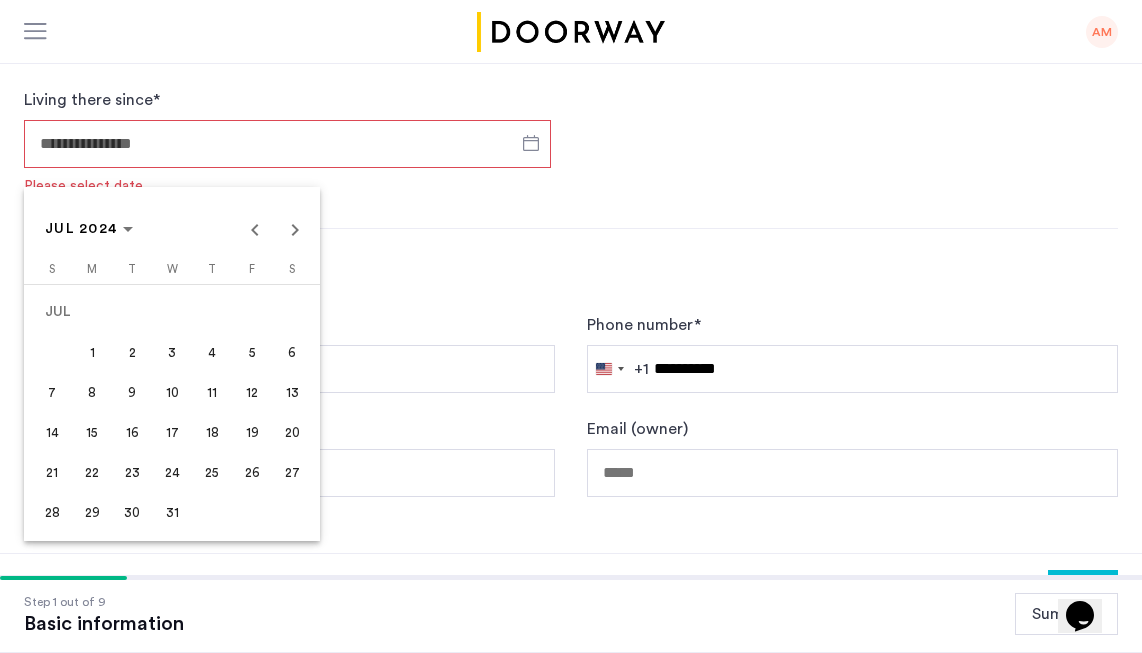 click on "1" at bounding box center [92, 352] 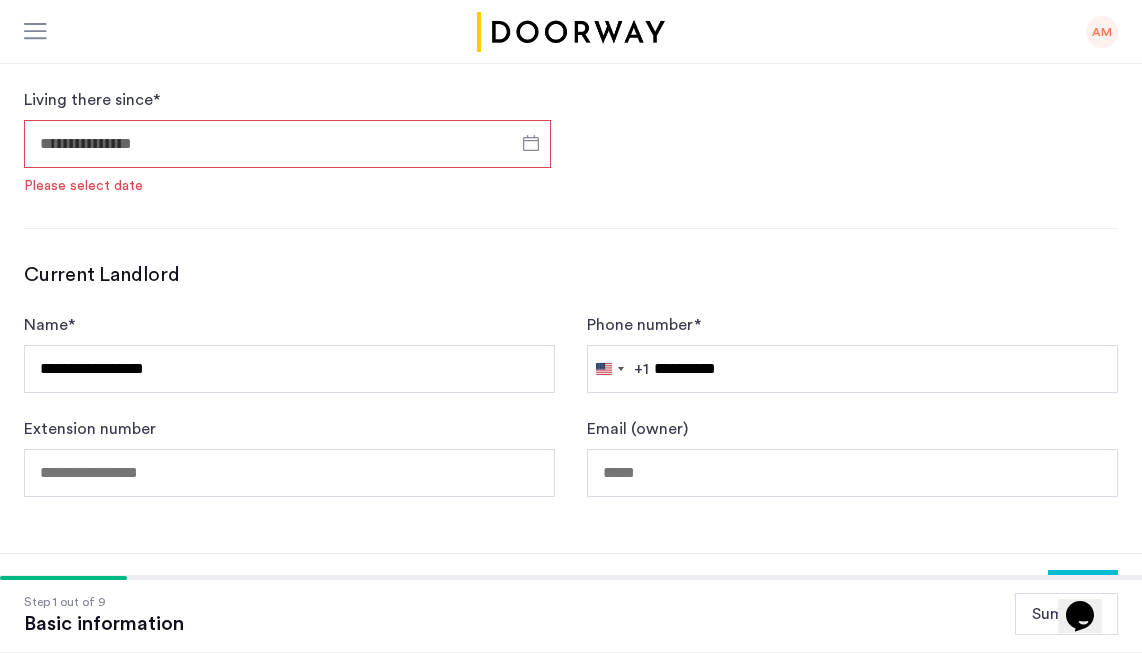 type on "**********" 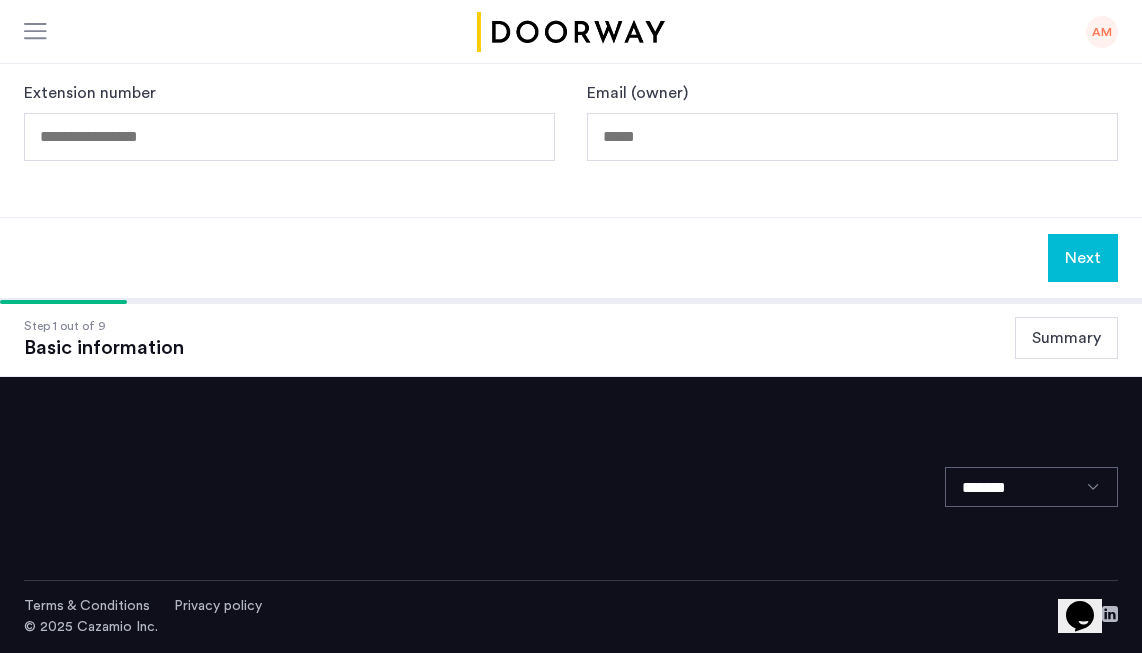 scroll, scrollTop: 1425, scrollLeft: 0, axis: vertical 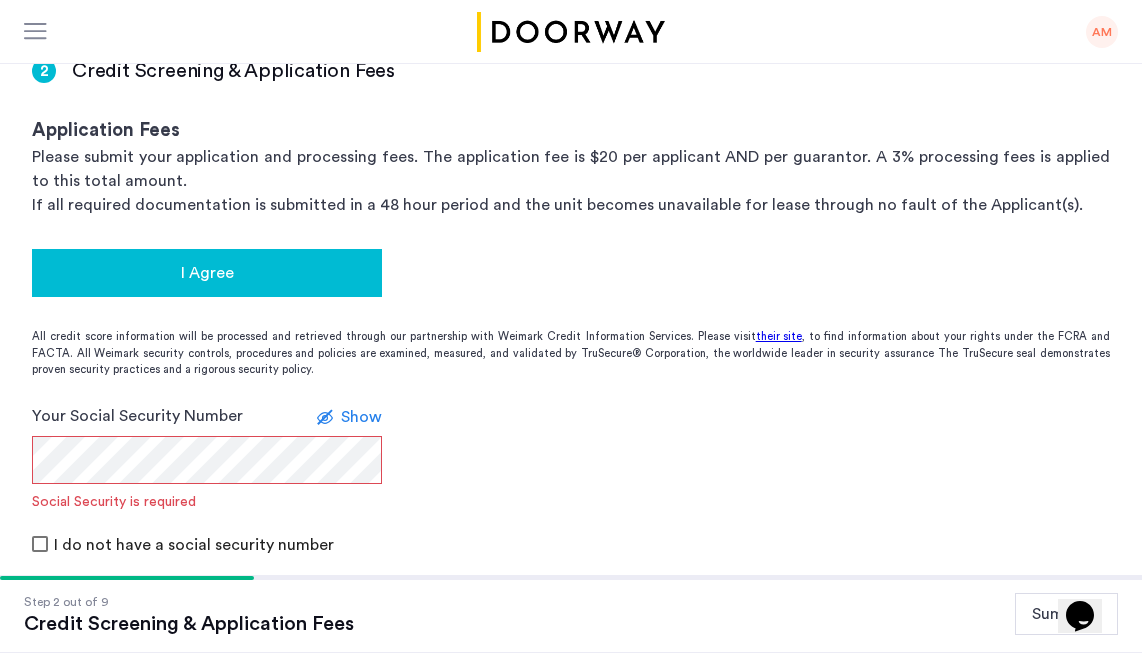 click on "I Agree" 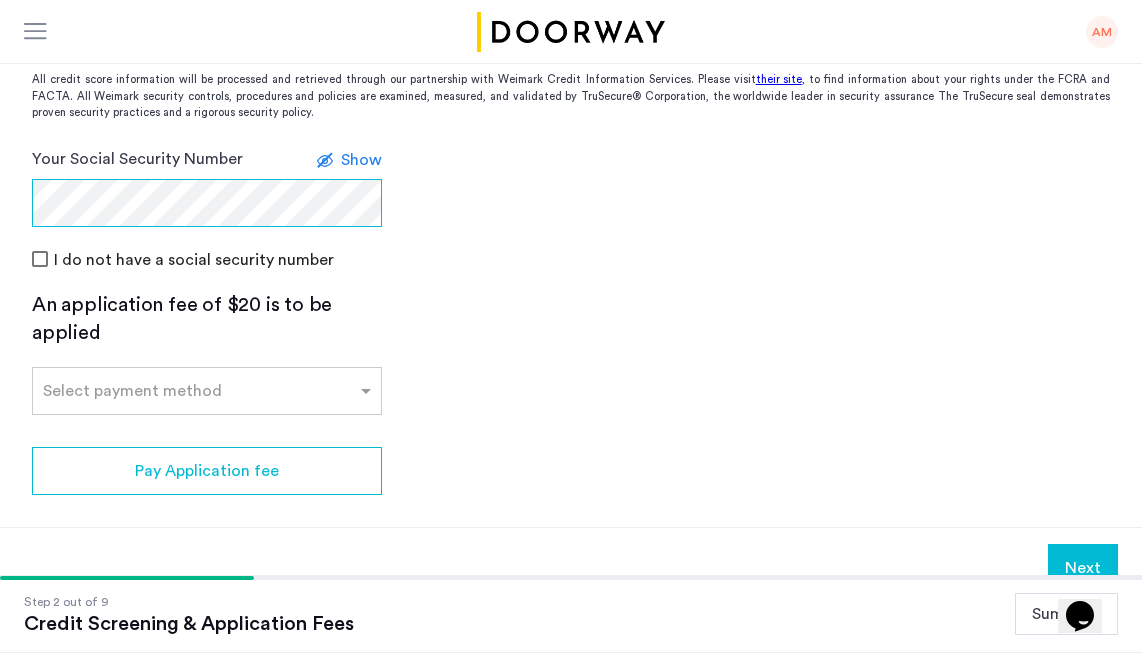 scroll, scrollTop: 551, scrollLeft: 0, axis: vertical 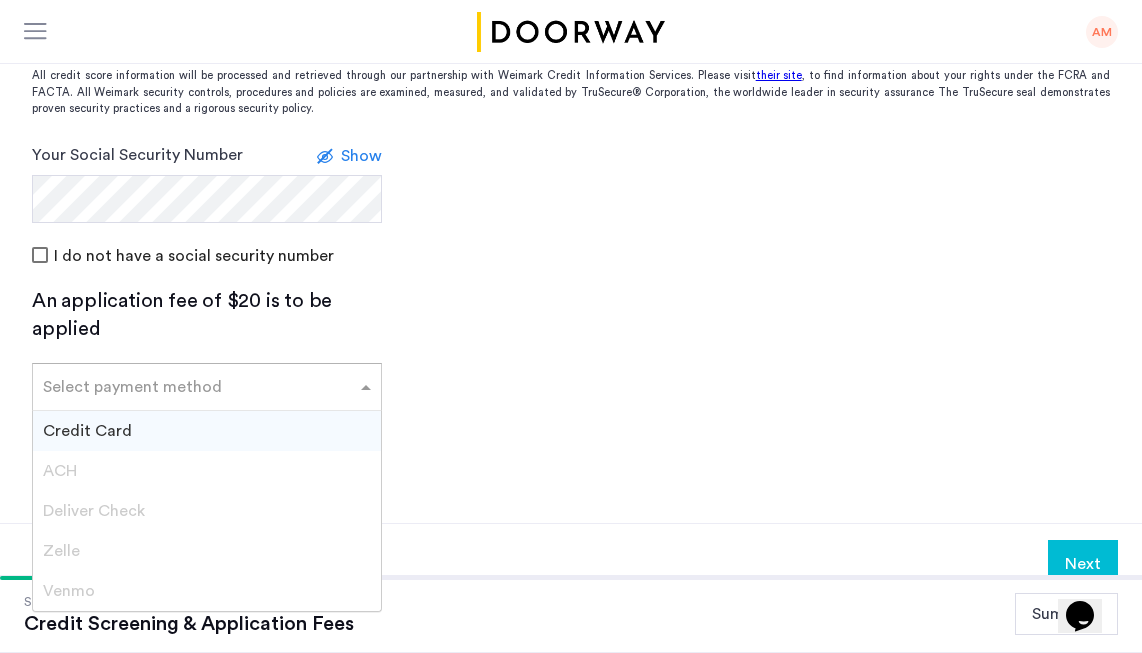 click 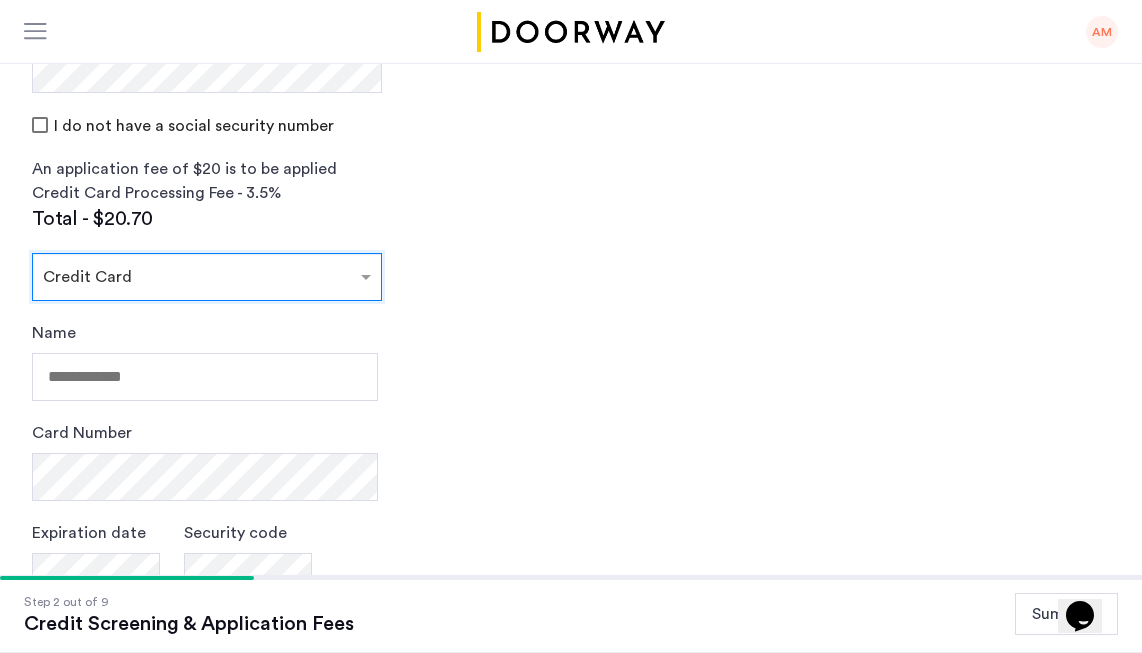 scroll, scrollTop: 700, scrollLeft: 0, axis: vertical 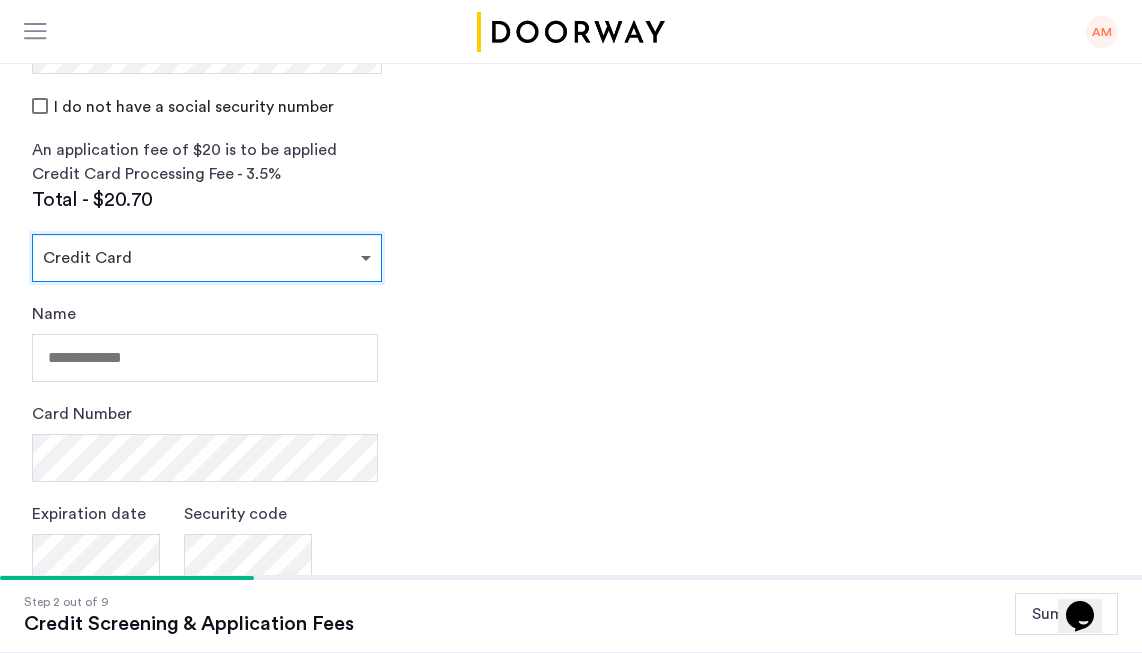 click 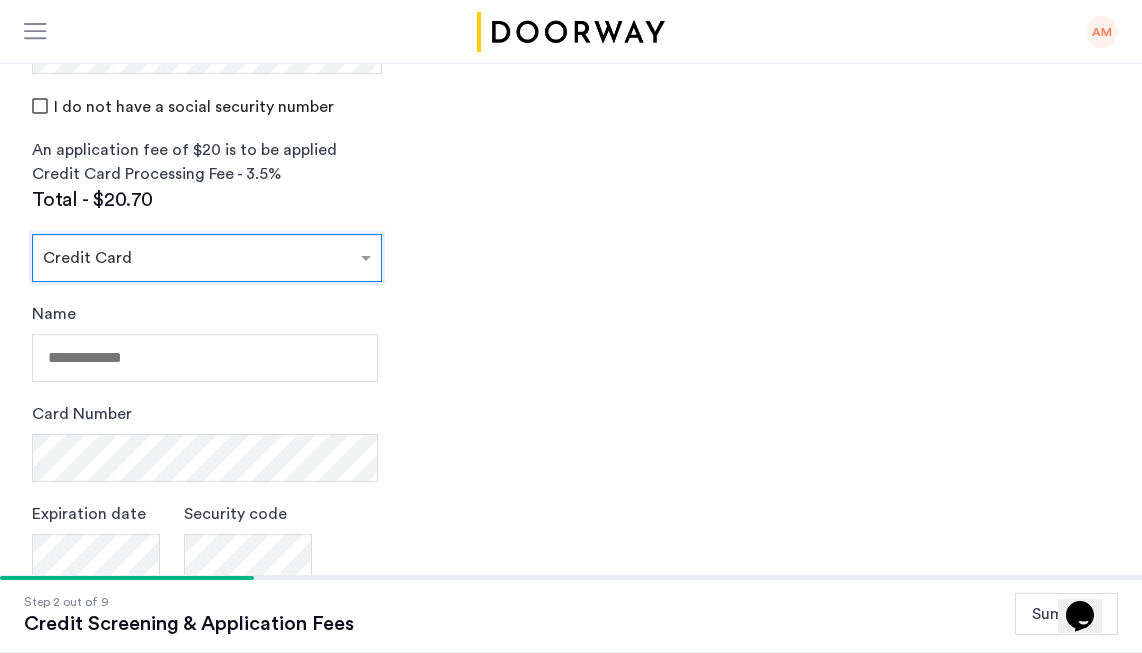 click on "2 Credit Screening & Application Fees Application Fees Please submit your application and processing fees. The application fee is $20 per applicant AND per guarantor. A 3% processing fees is applied to this total amount. If all required documentation is submitted in a 48 hour period and the unit becomes unavailable for lease through no fault of the Applicant(s).  You Agreed with this.  All credit score information will be processed and retrieved through our partnership with Weimark Credit Information Services. Please visit  their site , to find information about your rights under the FCRA and FACTA. All Weimark security controls, procedures and policies are examined, measured, and validated by TruSecure® Corporation, the worldwide leader in security assurance The TruSecure seal demonstrates proven security practices and a rigorous security policy. Your Social Security Number Show I do not have a social security number An application fee of $20 is to be applied Credit Card Processing Fee - 3.5% Total - $20.70" 